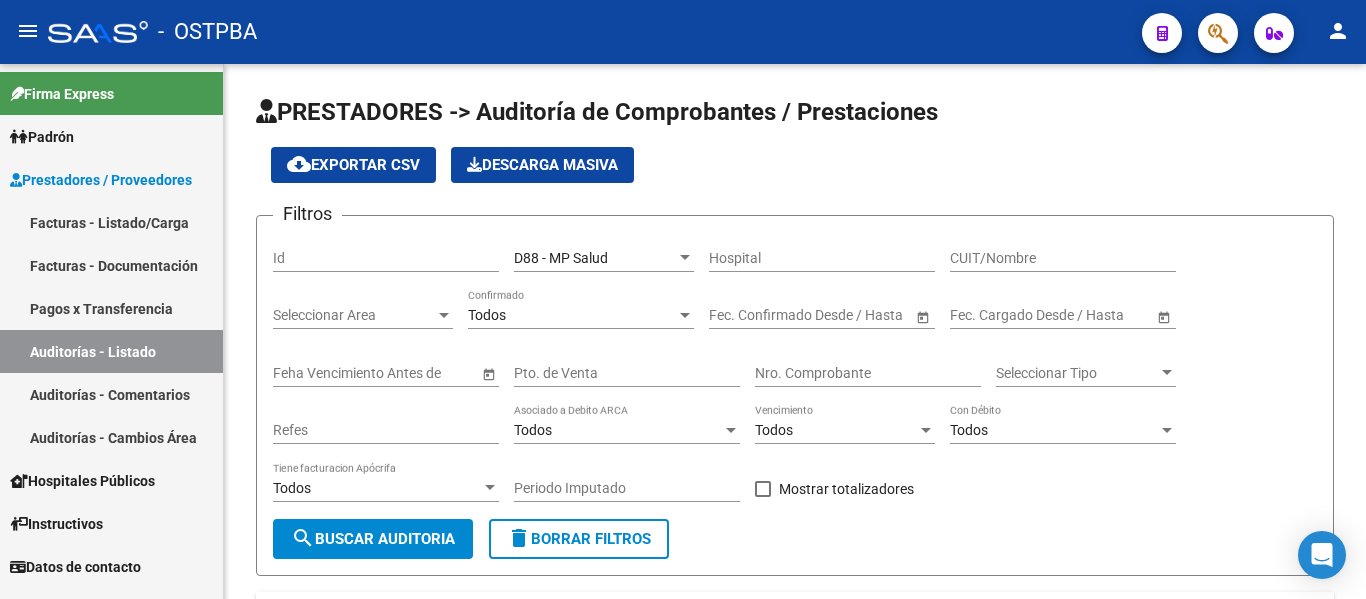 scroll, scrollTop: 0, scrollLeft: 0, axis: both 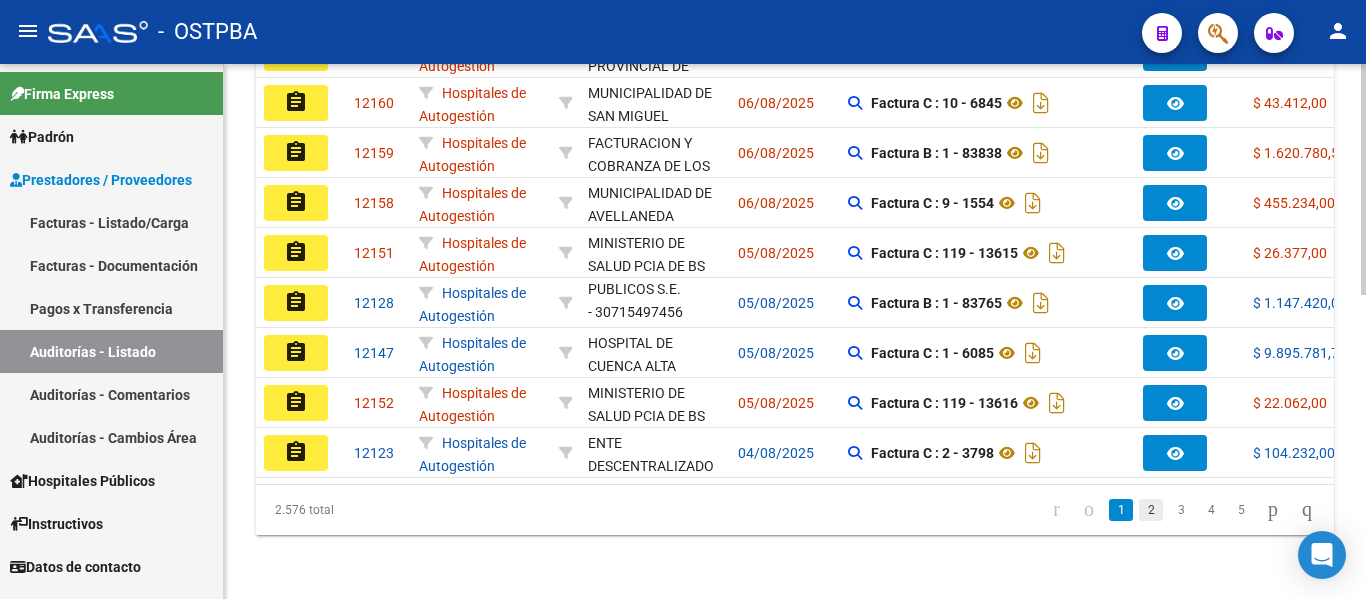 click on "2" 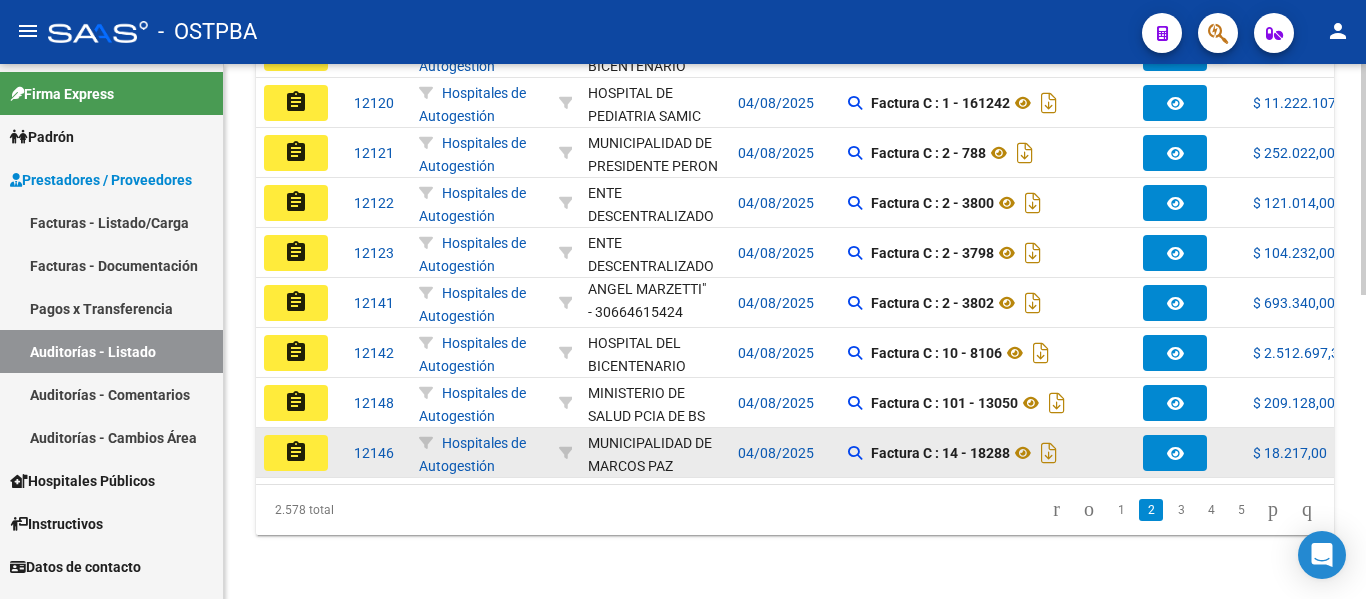 scroll, scrollTop: 703, scrollLeft: 0, axis: vertical 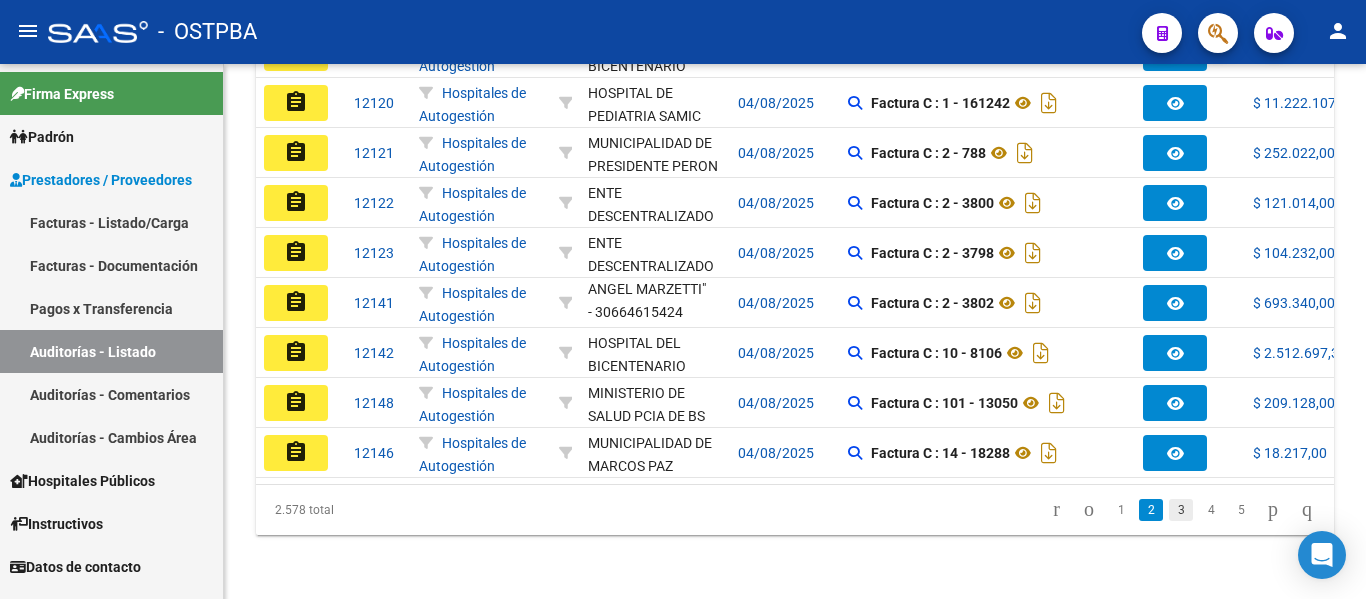 click on "3" 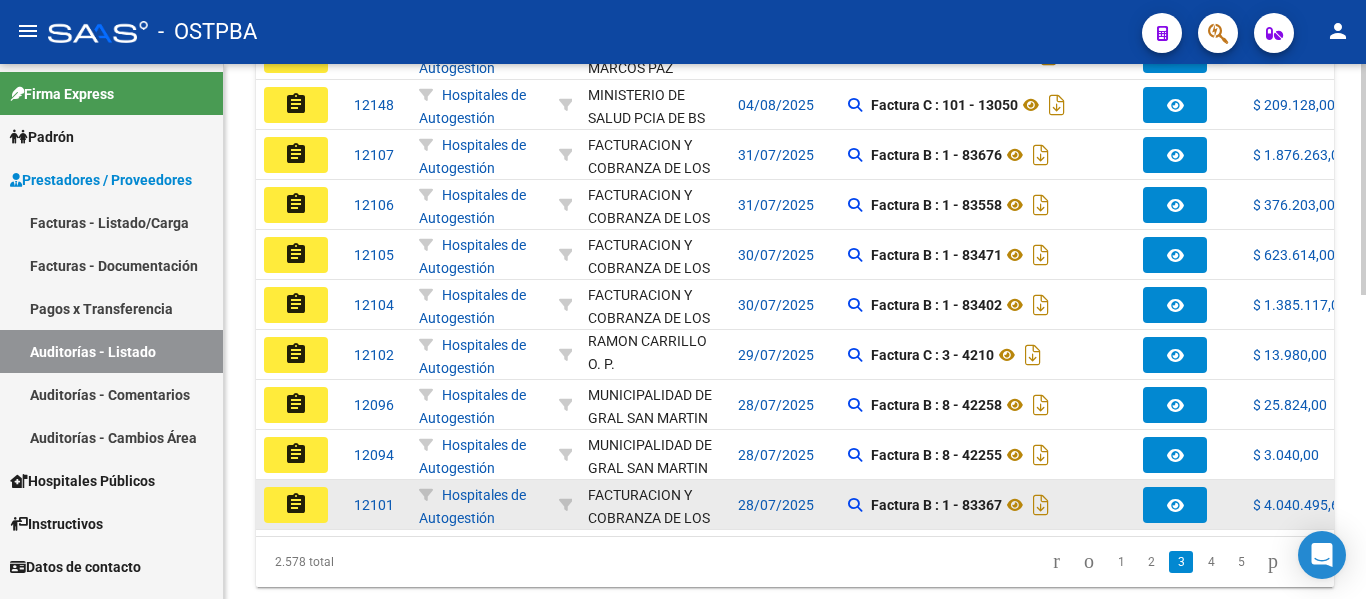 scroll, scrollTop: 603, scrollLeft: 0, axis: vertical 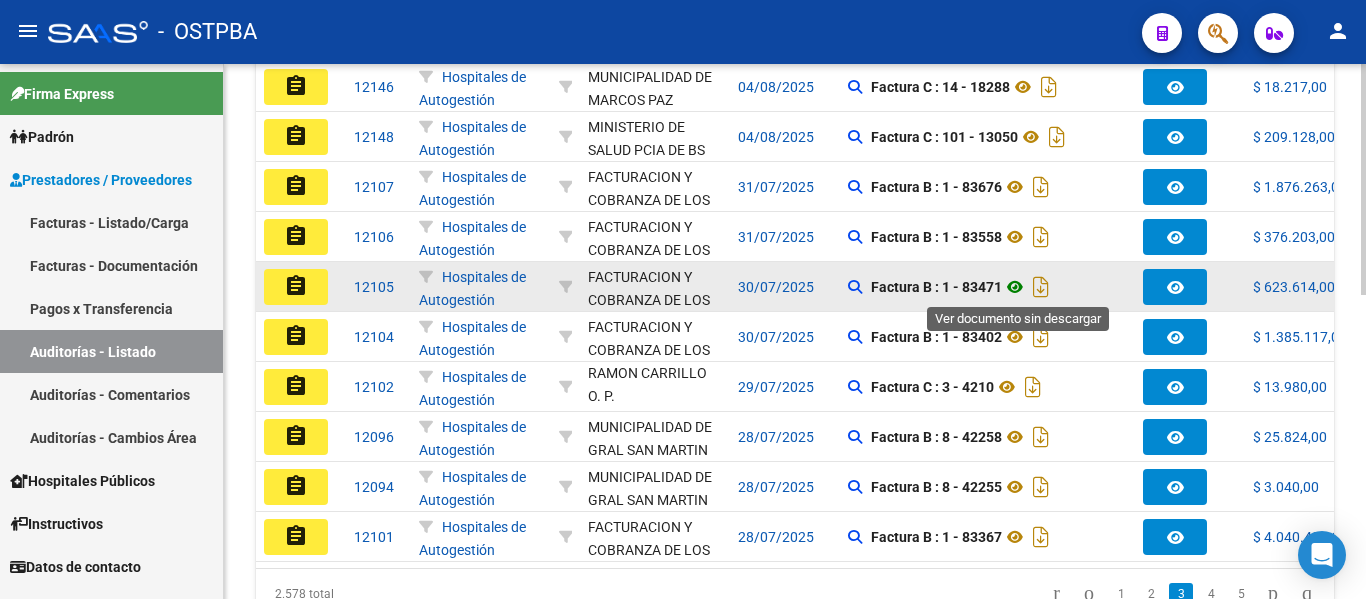 click 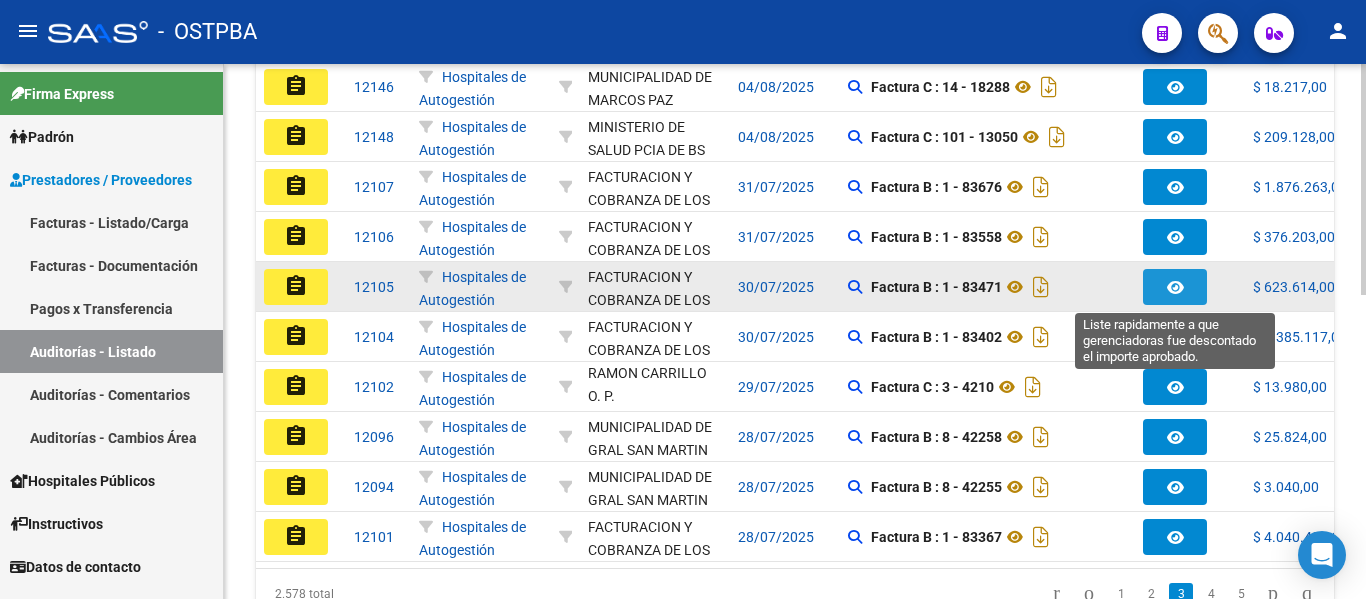 click 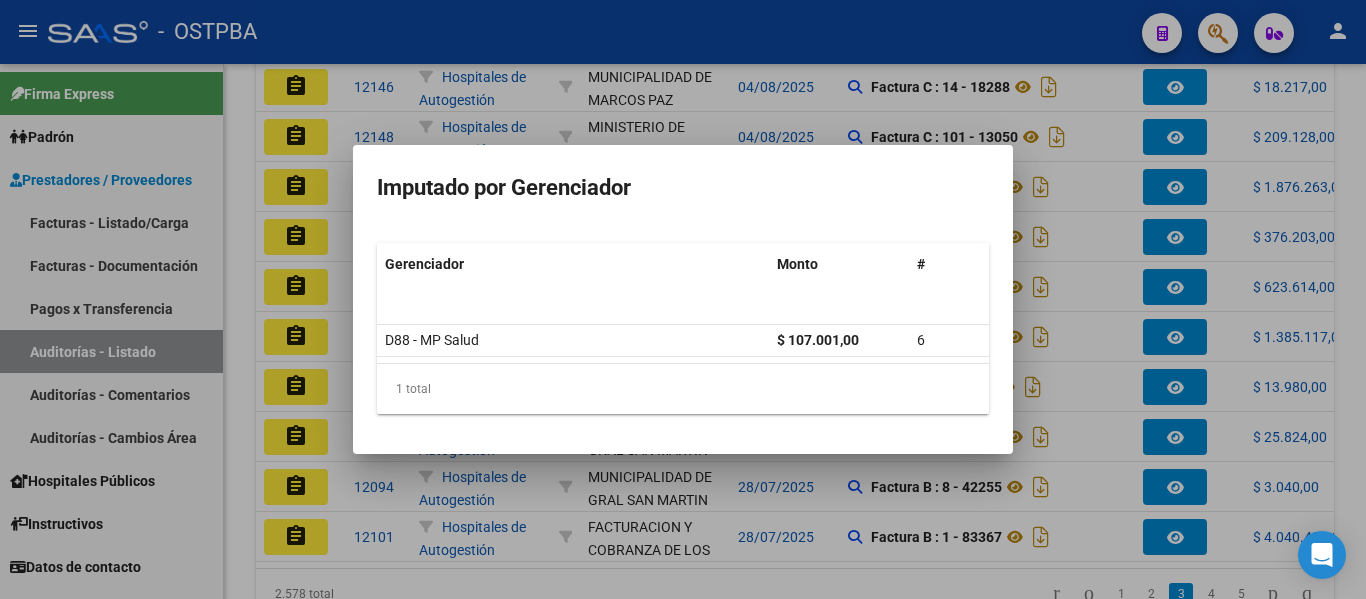 click at bounding box center (683, 299) 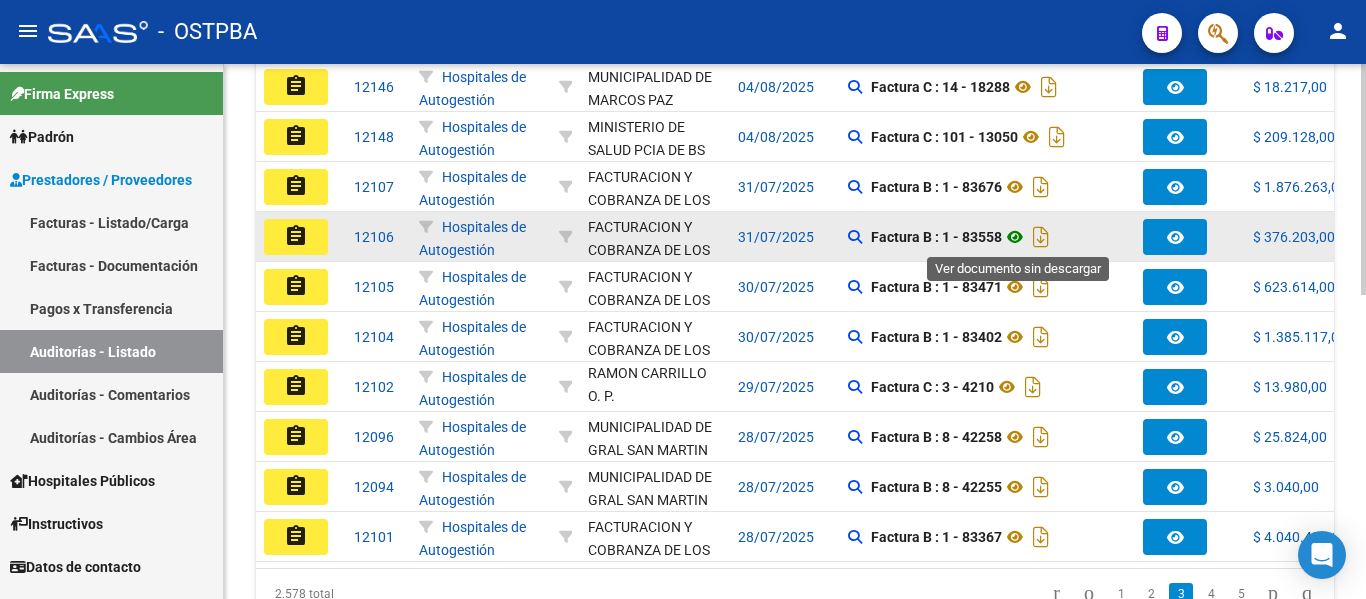 click 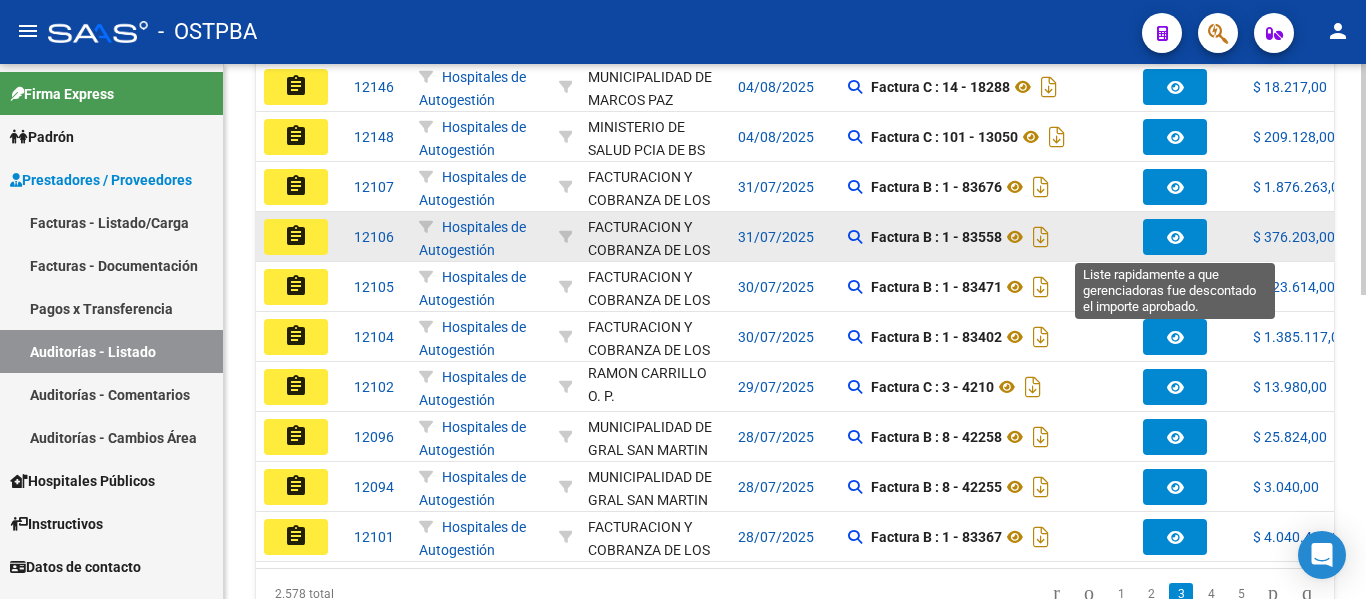 click 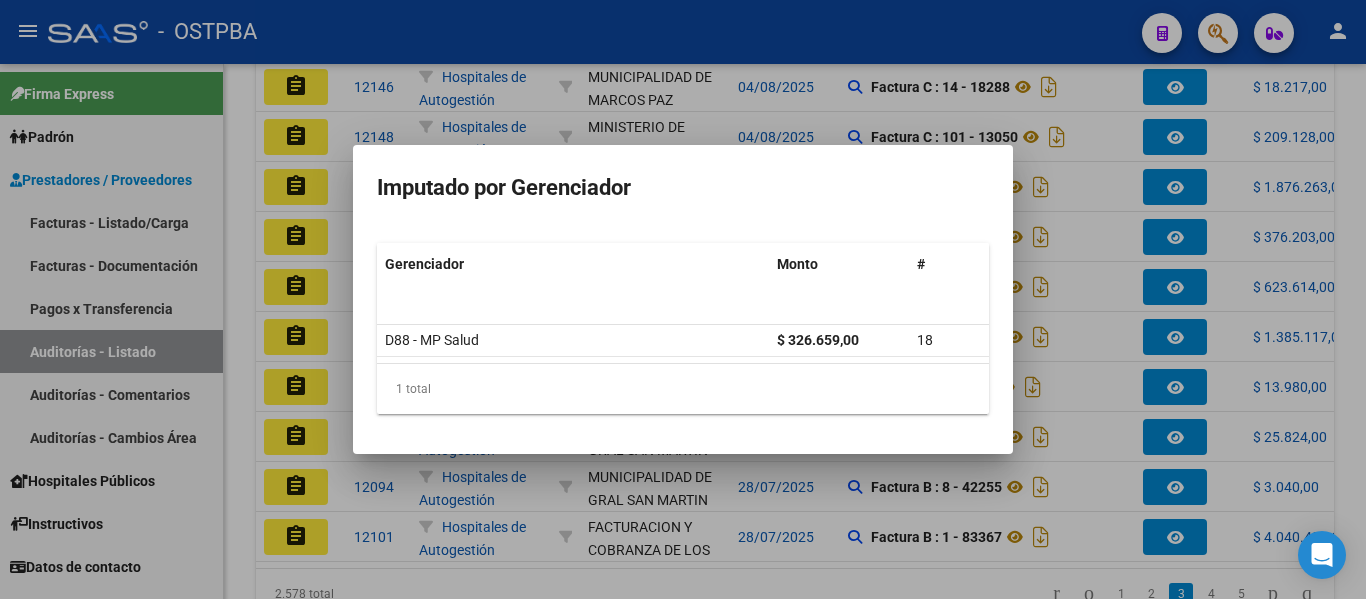 click at bounding box center (683, 299) 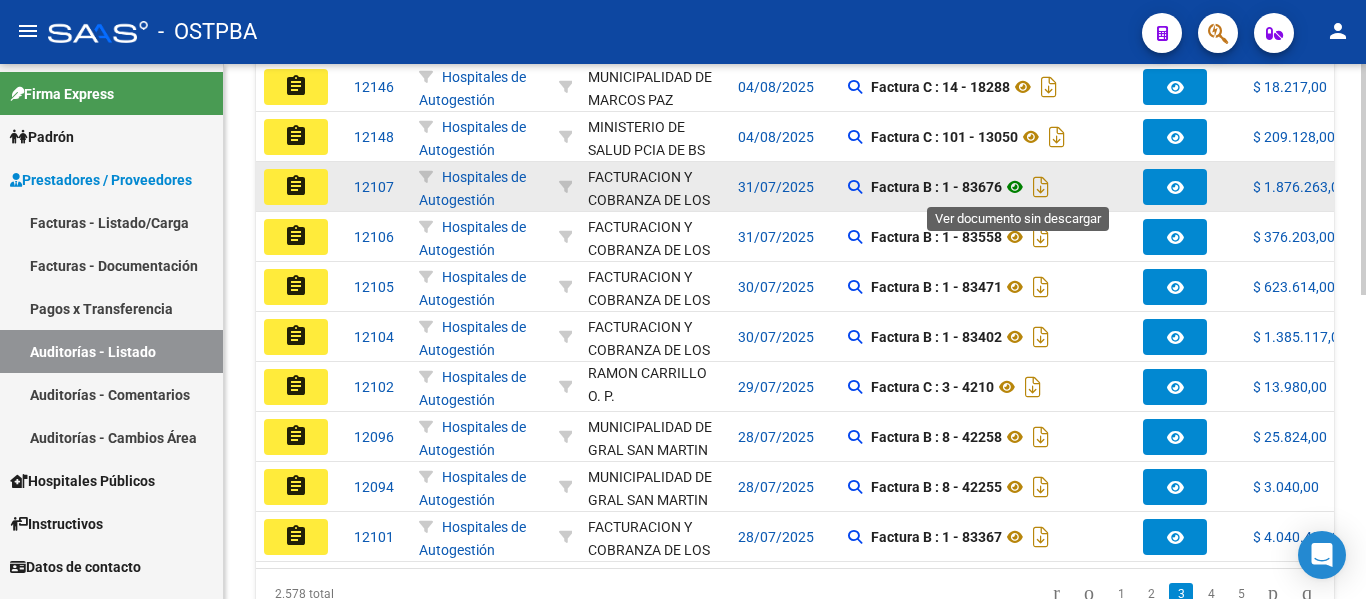 click 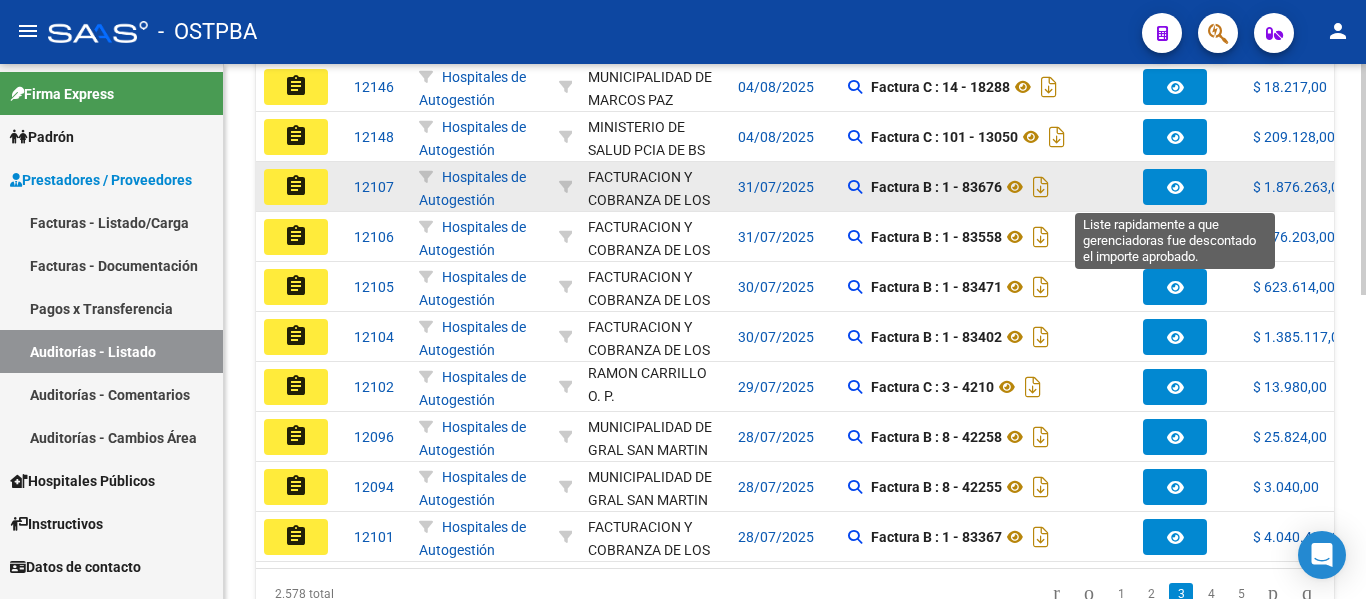 click 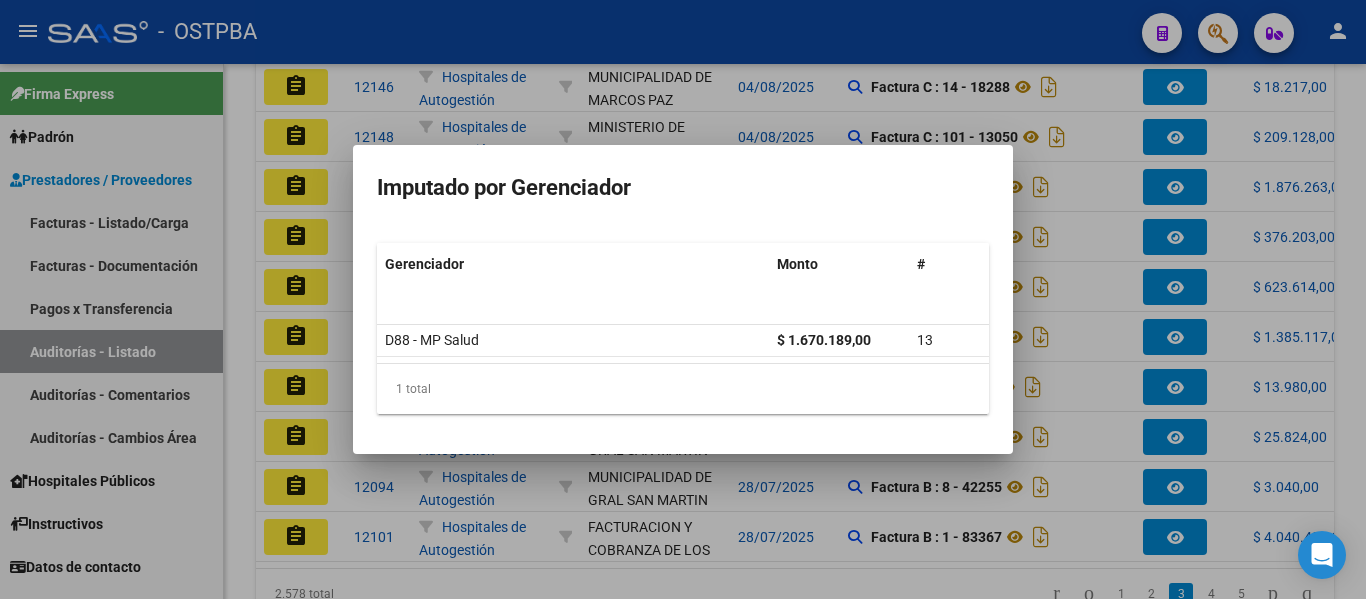 click at bounding box center [683, 299] 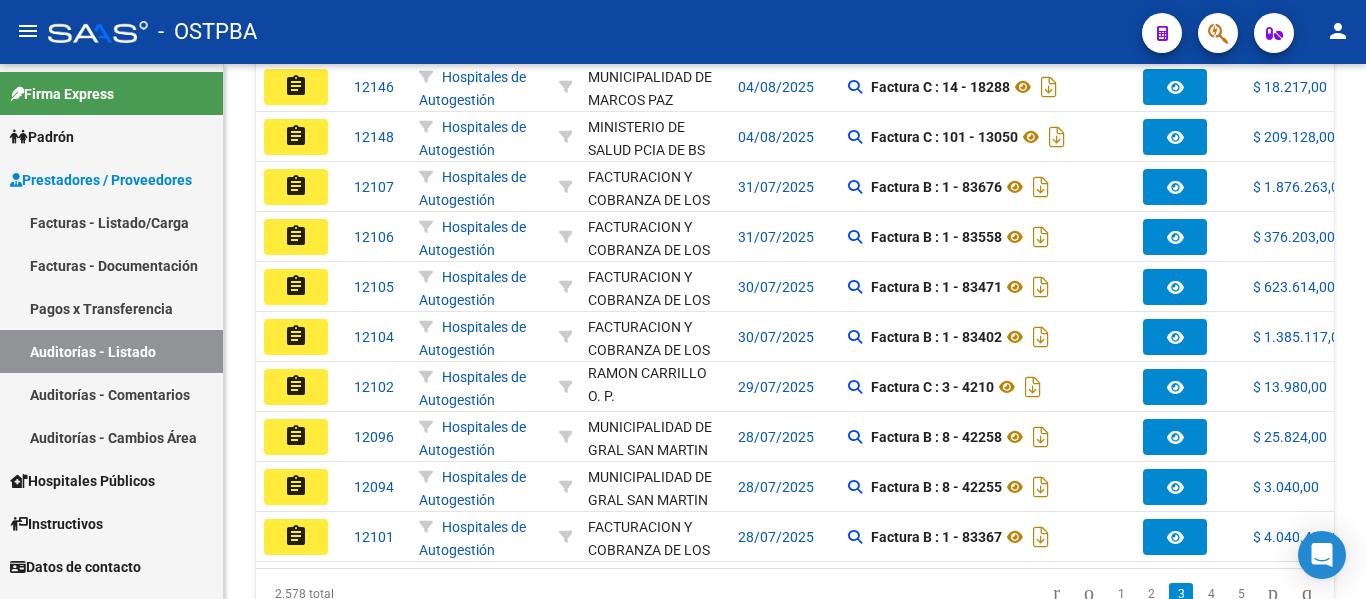 type 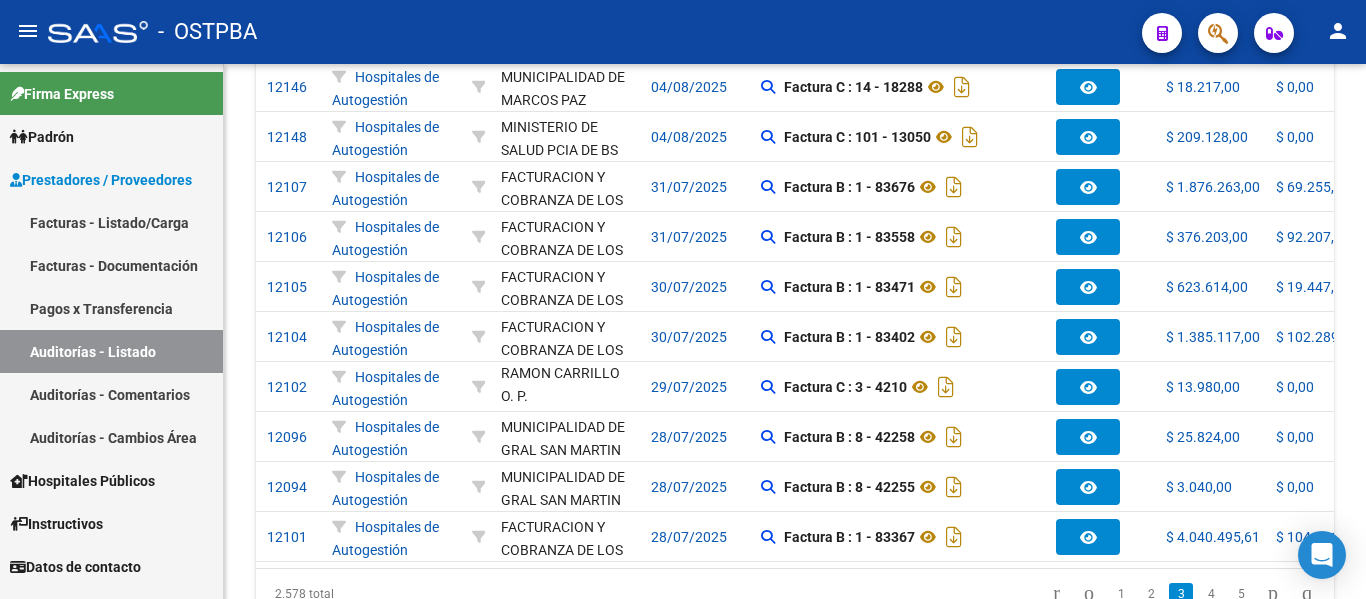 scroll, scrollTop: 0, scrollLeft: 0, axis: both 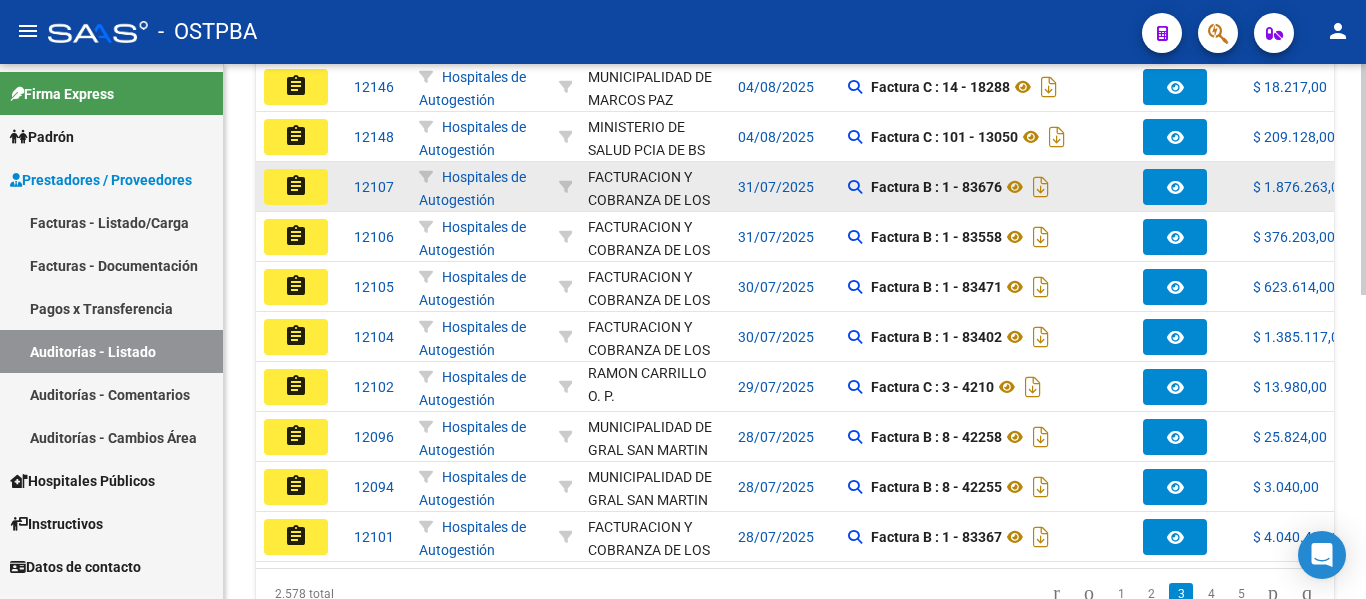 click on "assignment" 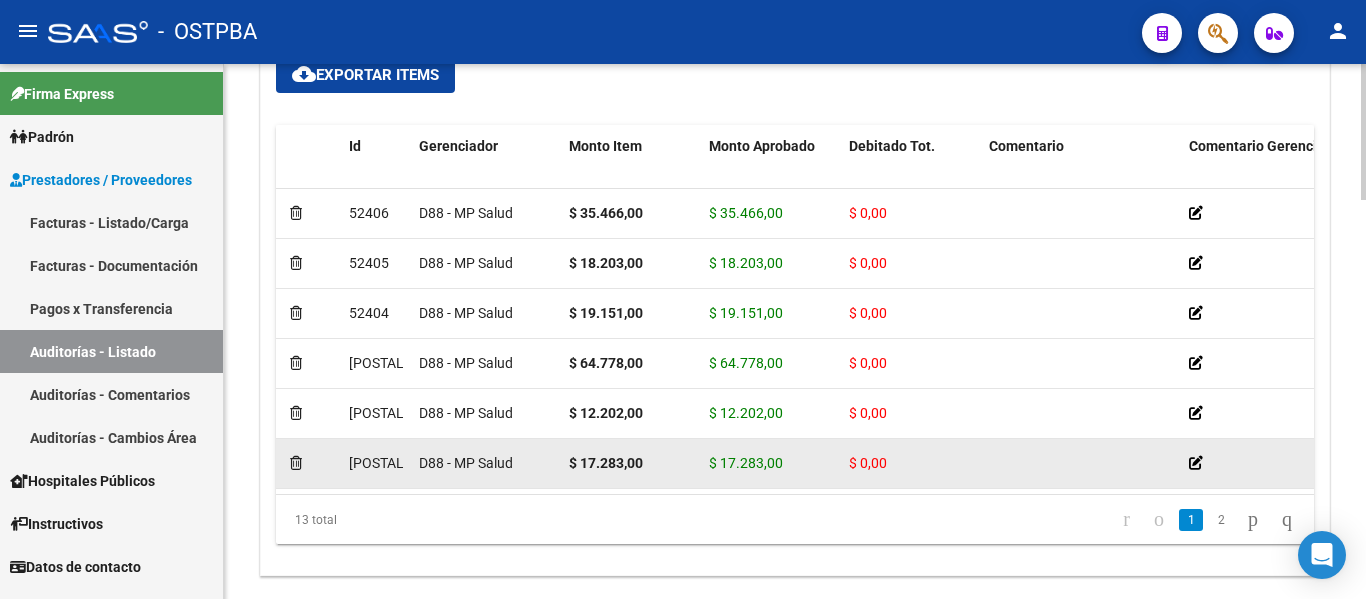 scroll, scrollTop: 1500, scrollLeft: 0, axis: vertical 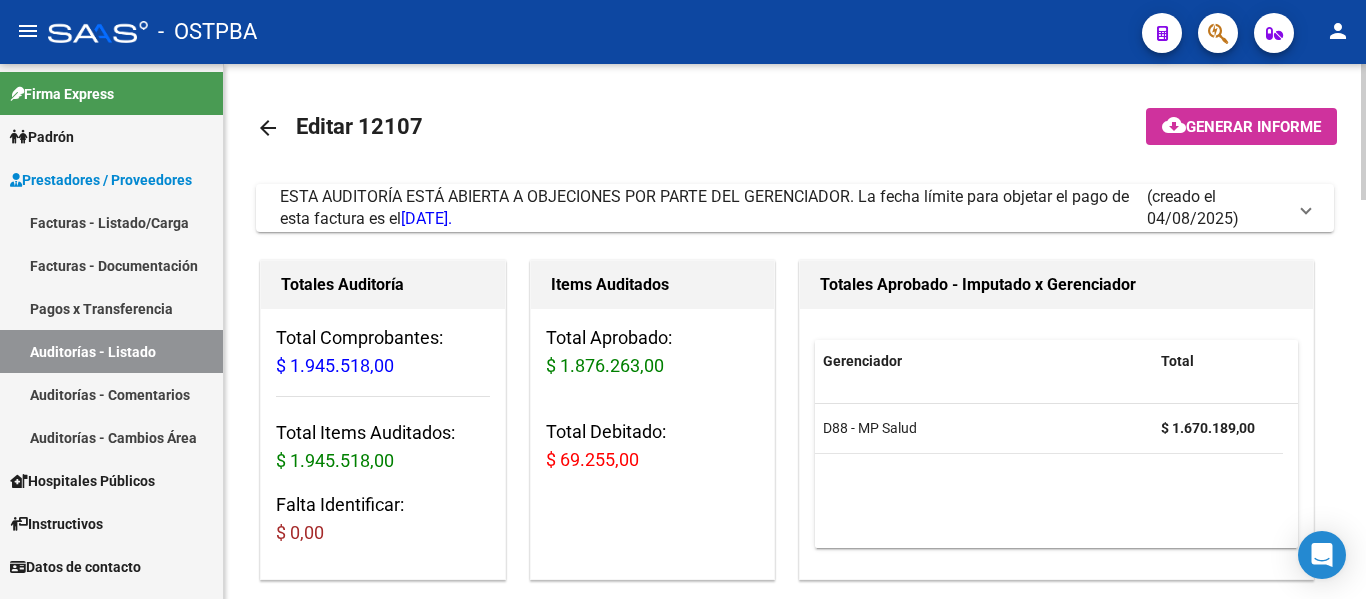 click on "arrow_back" 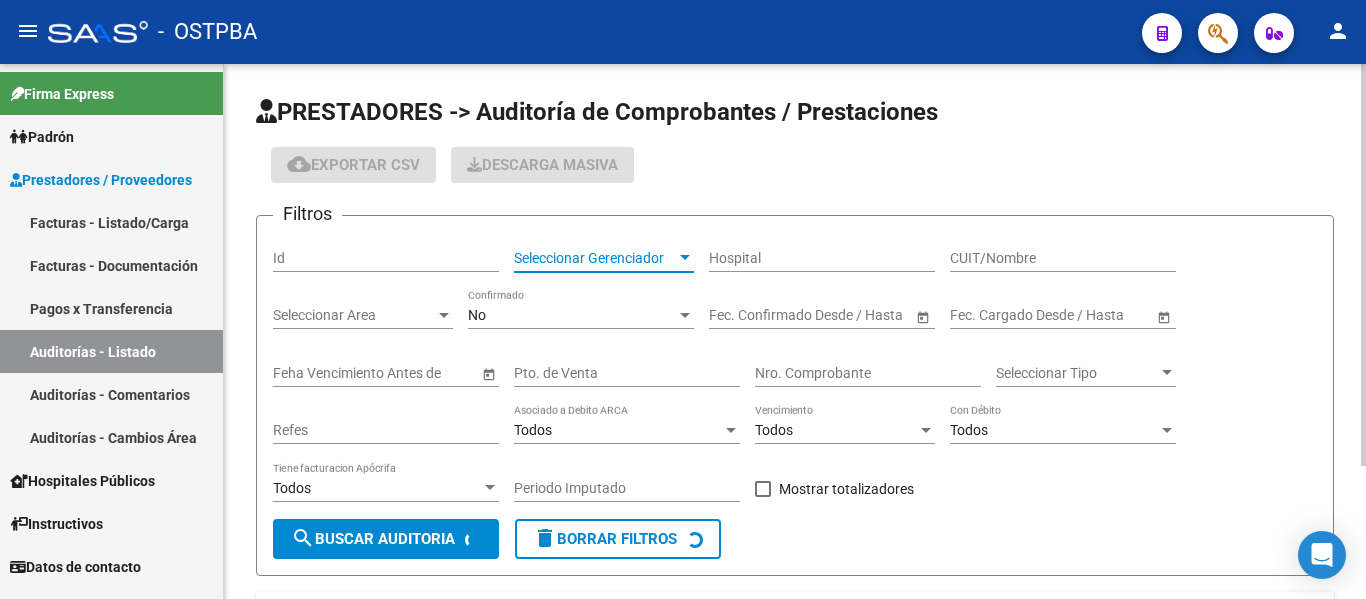 click on "Seleccionar Gerenciador" at bounding box center (595, 258) 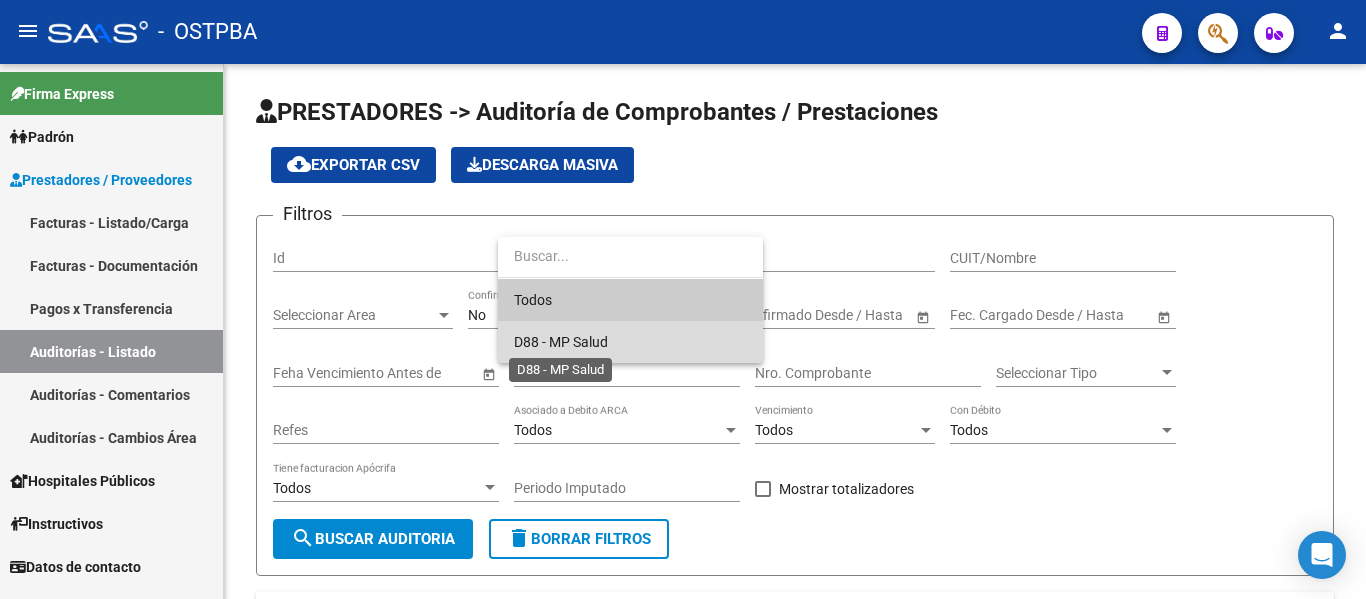 click on "D88 - MP Salud" at bounding box center (561, 342) 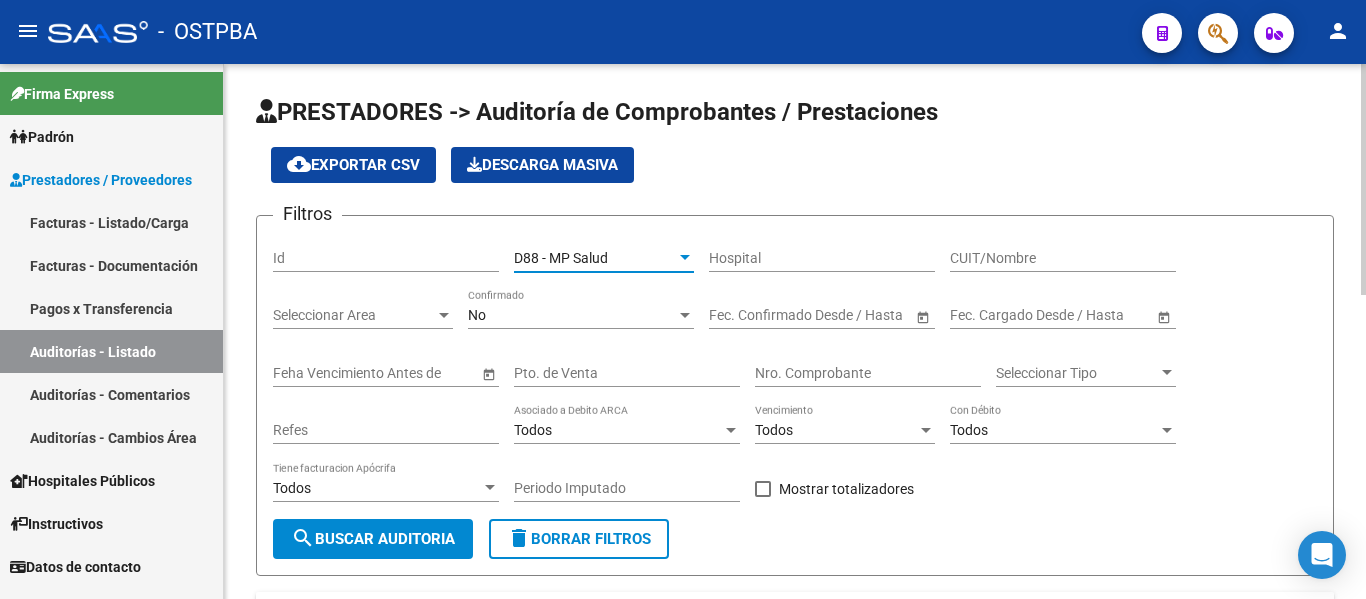 click on "No" at bounding box center [572, 315] 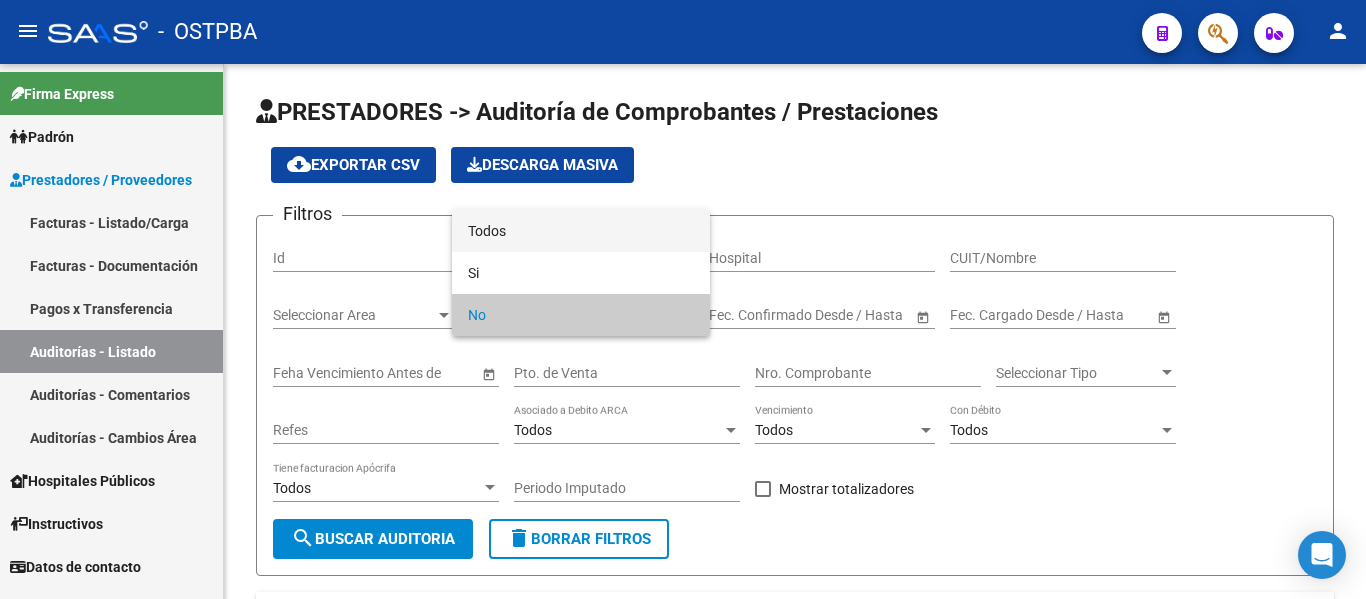 click on "Todos" at bounding box center [581, 231] 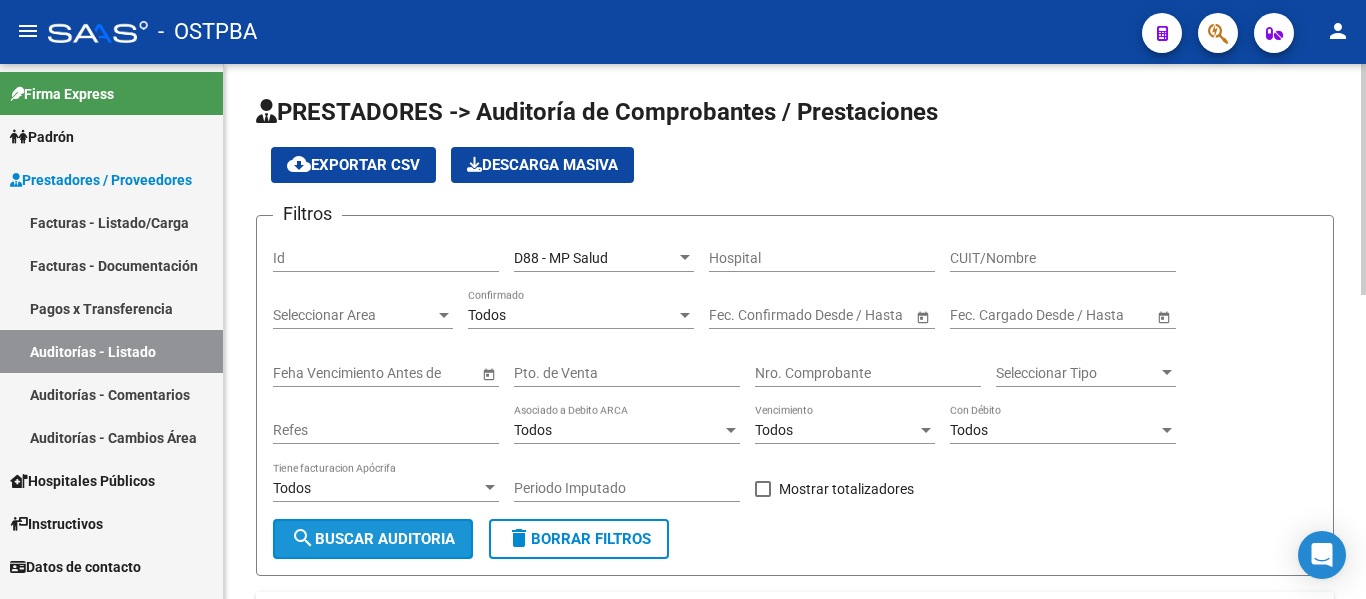click on "search  Buscar Auditoria" 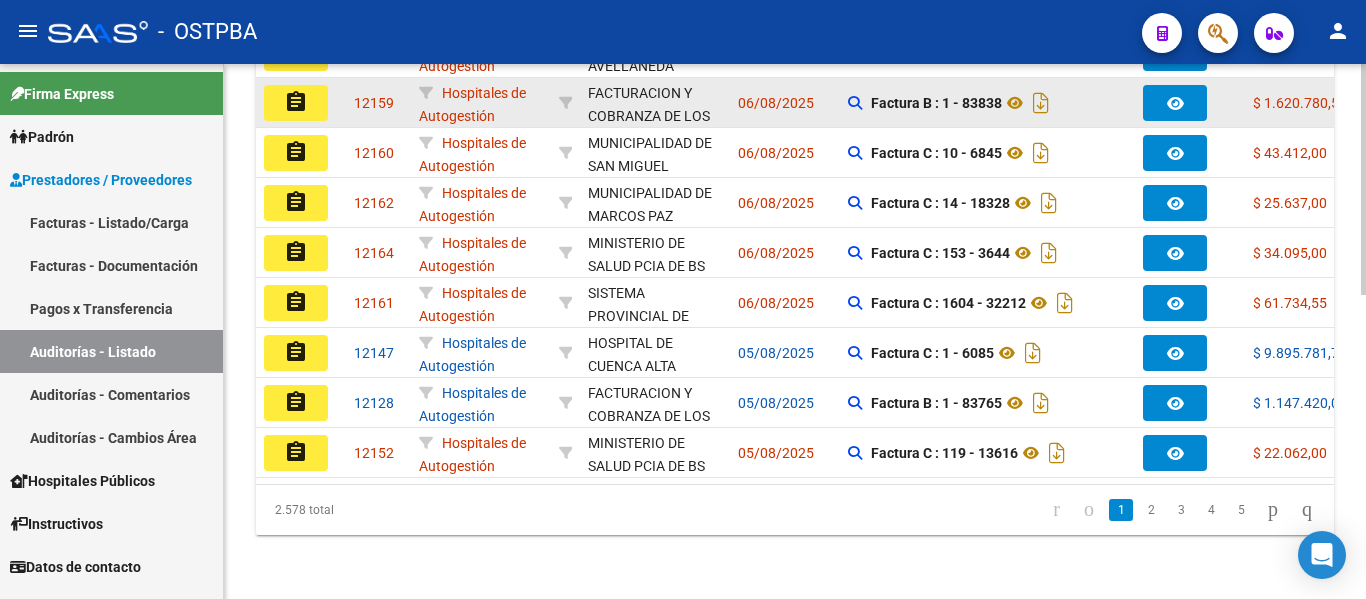 scroll, scrollTop: 703, scrollLeft: 0, axis: vertical 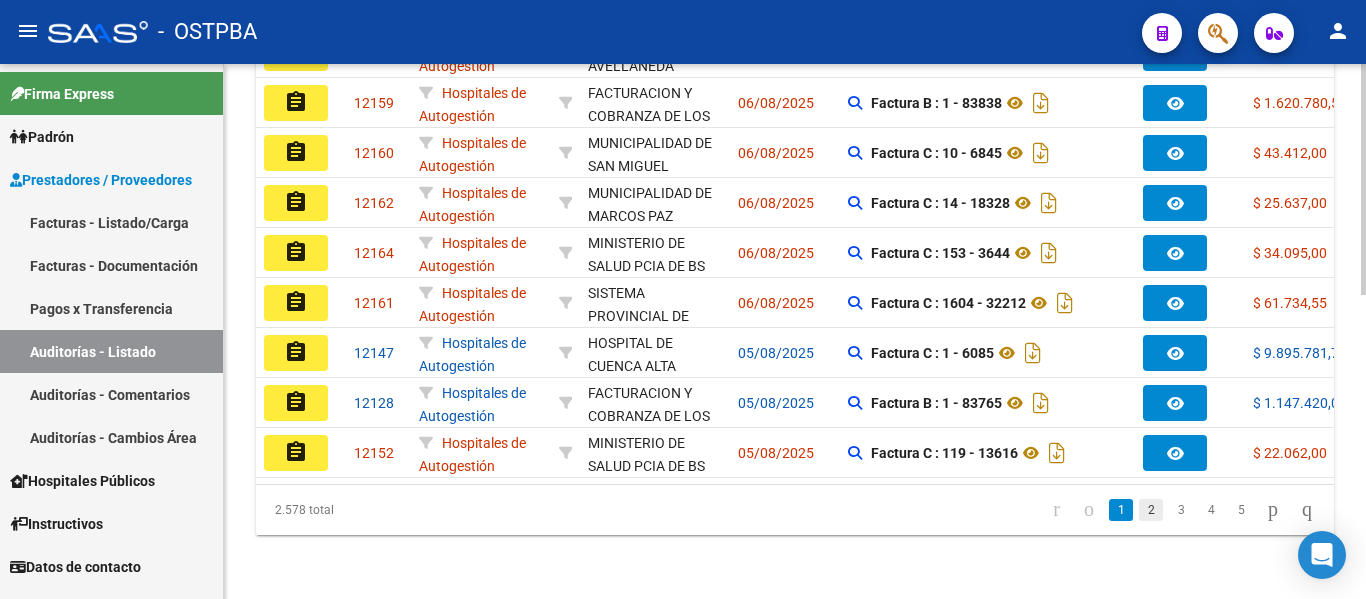 click on "2" 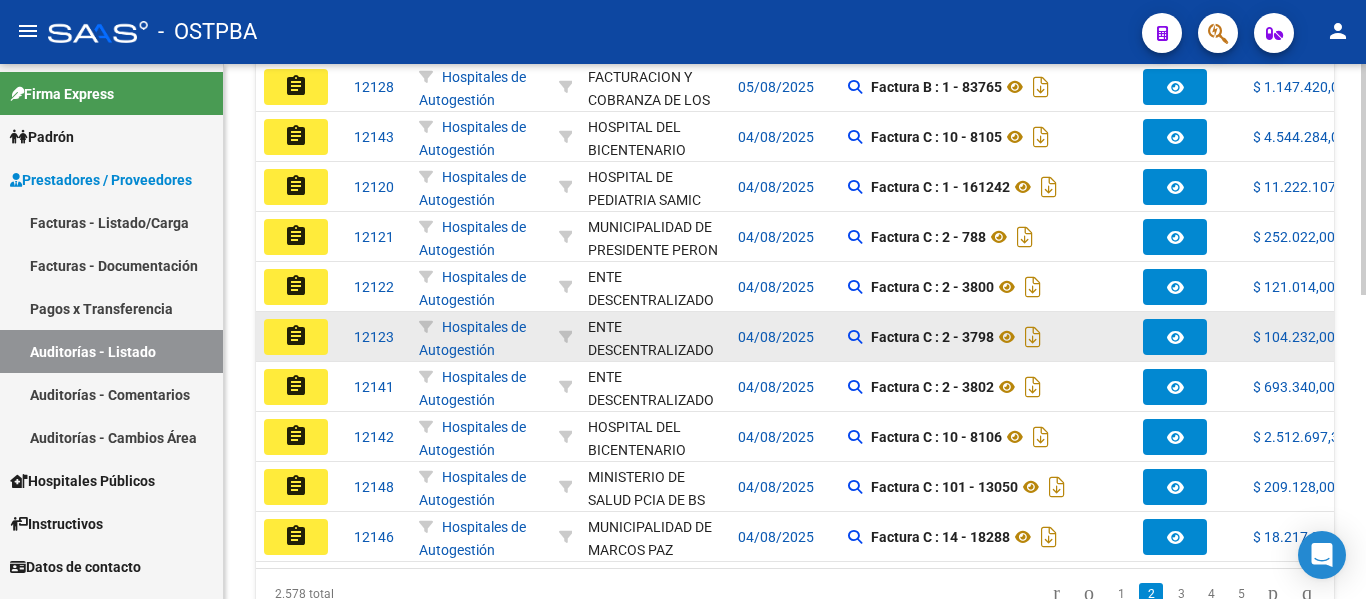 scroll, scrollTop: 703, scrollLeft: 0, axis: vertical 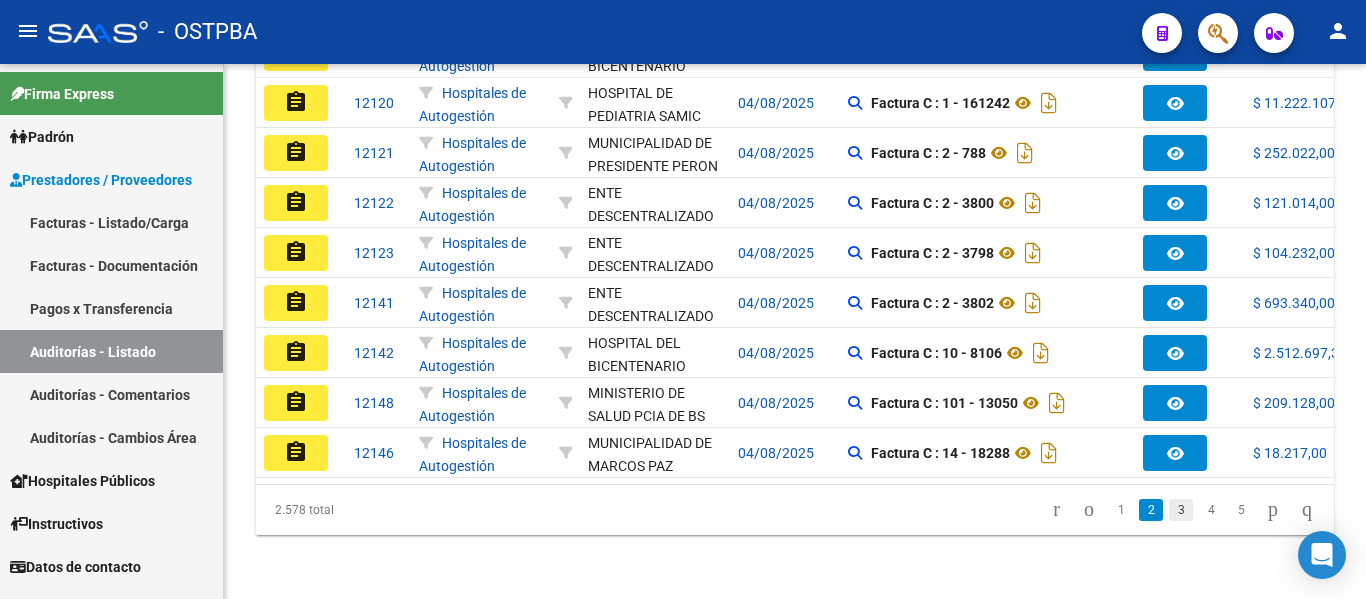 click on "3" 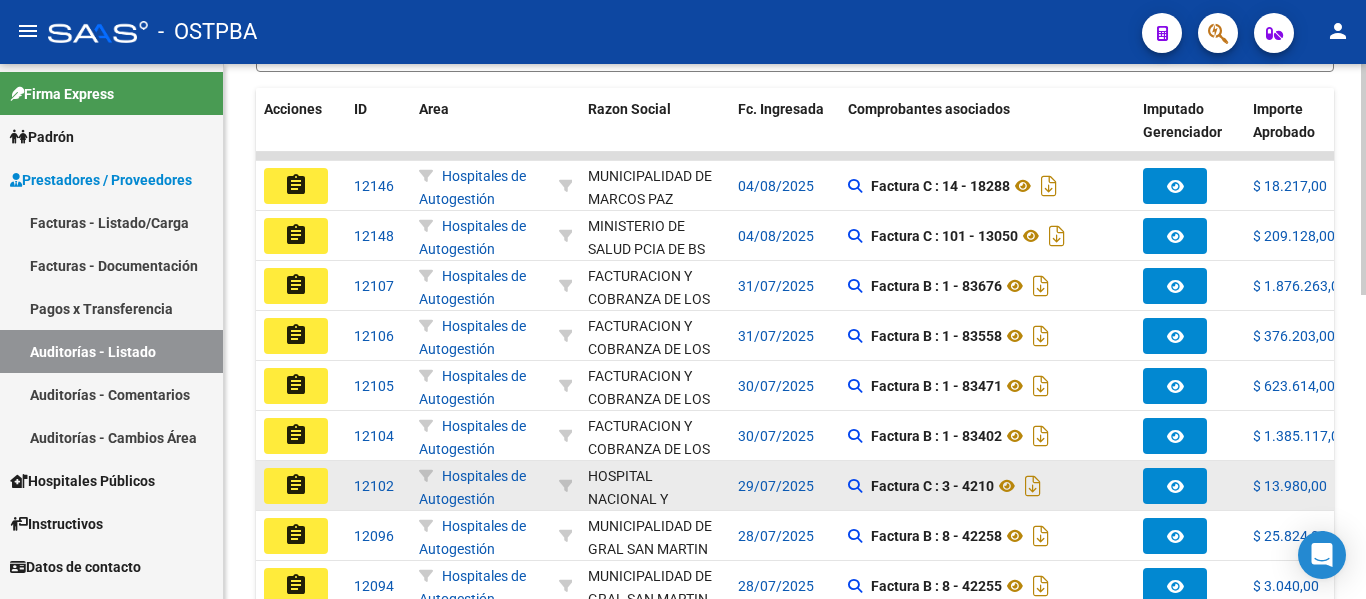 scroll, scrollTop: 503, scrollLeft: 0, axis: vertical 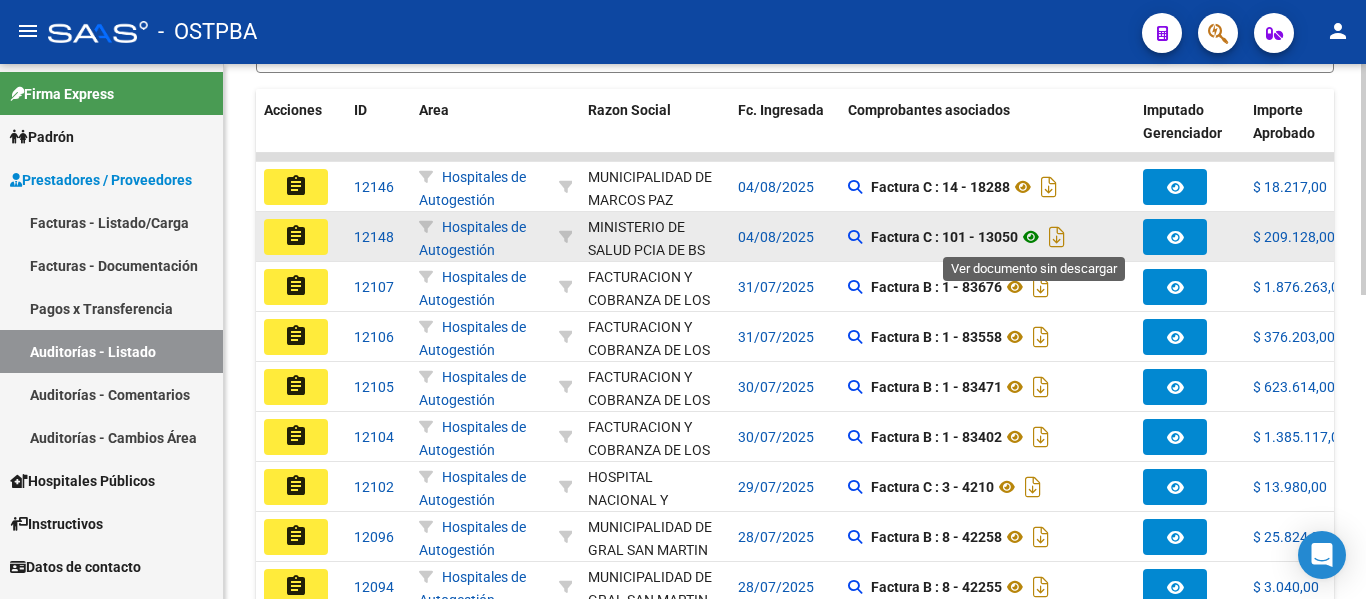 click 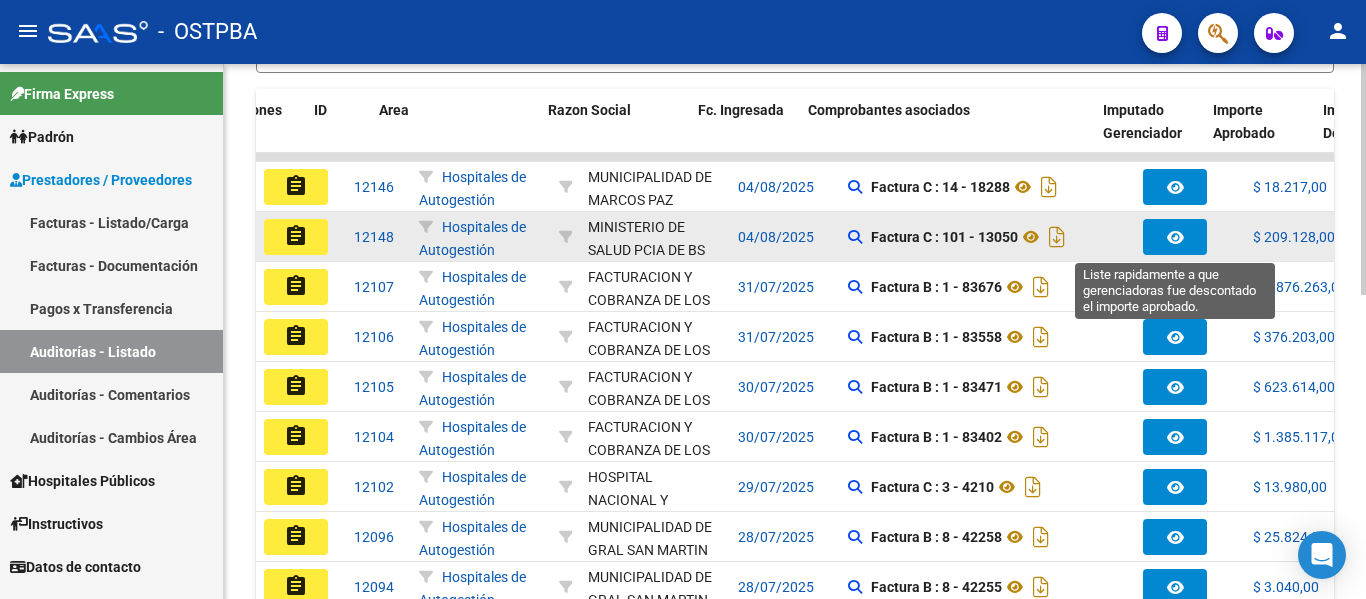 scroll, scrollTop: 0, scrollLeft: 80, axis: horizontal 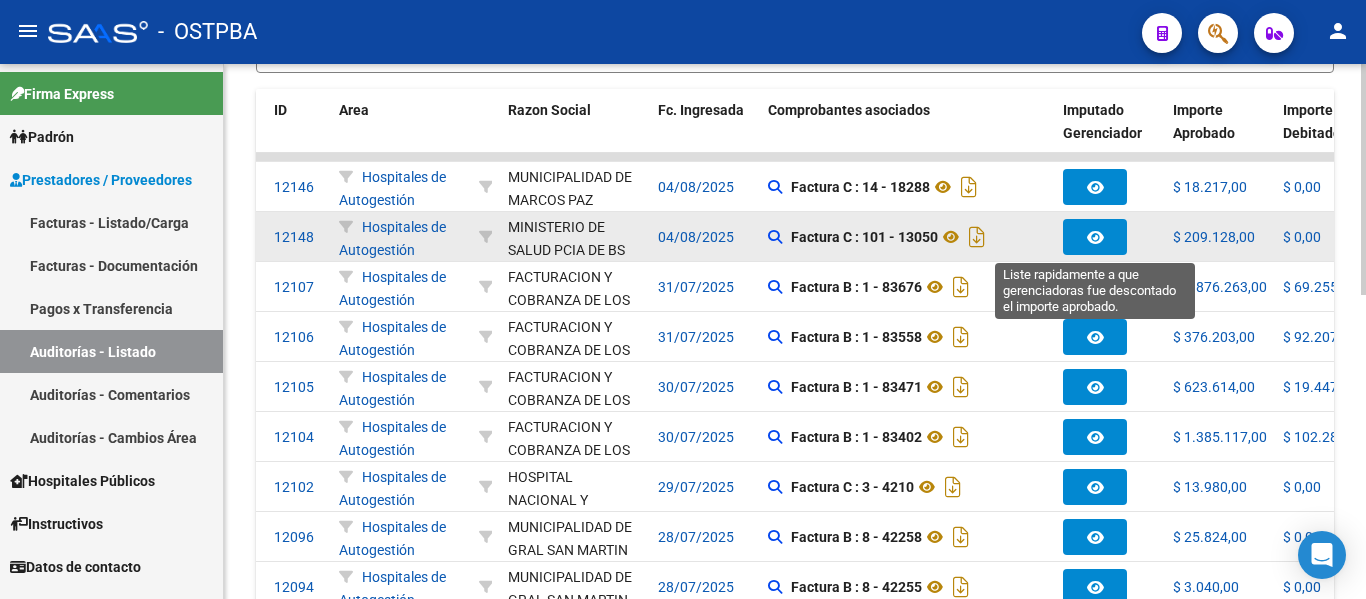 click 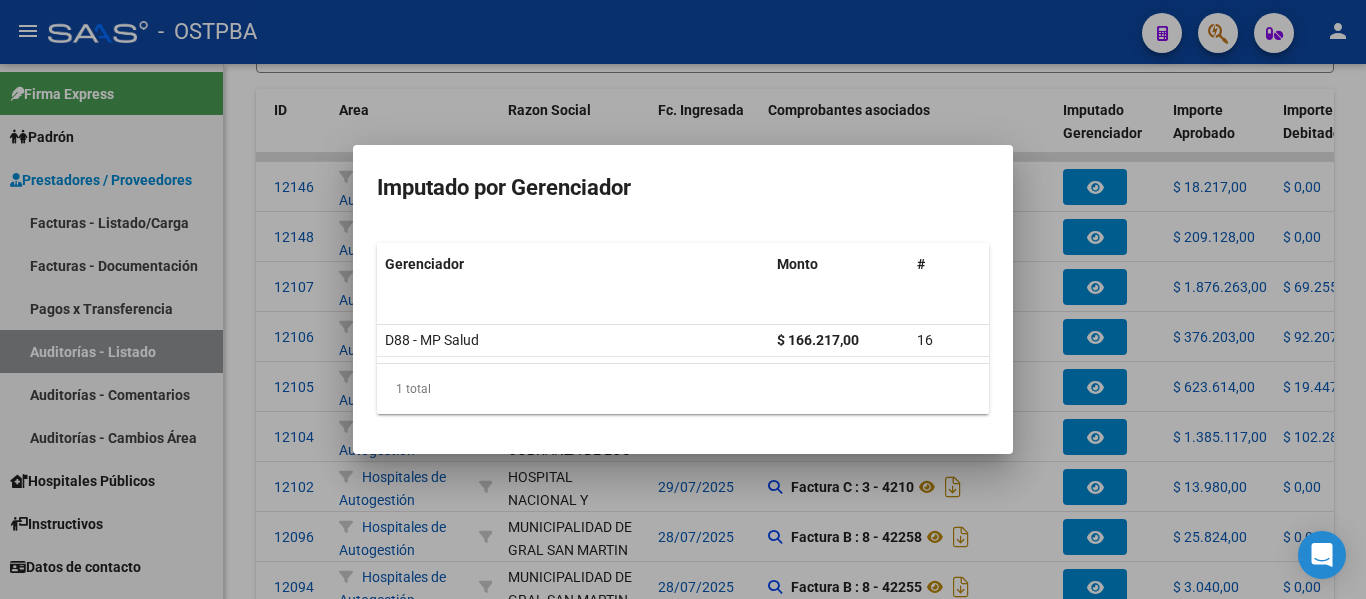 click at bounding box center (683, 299) 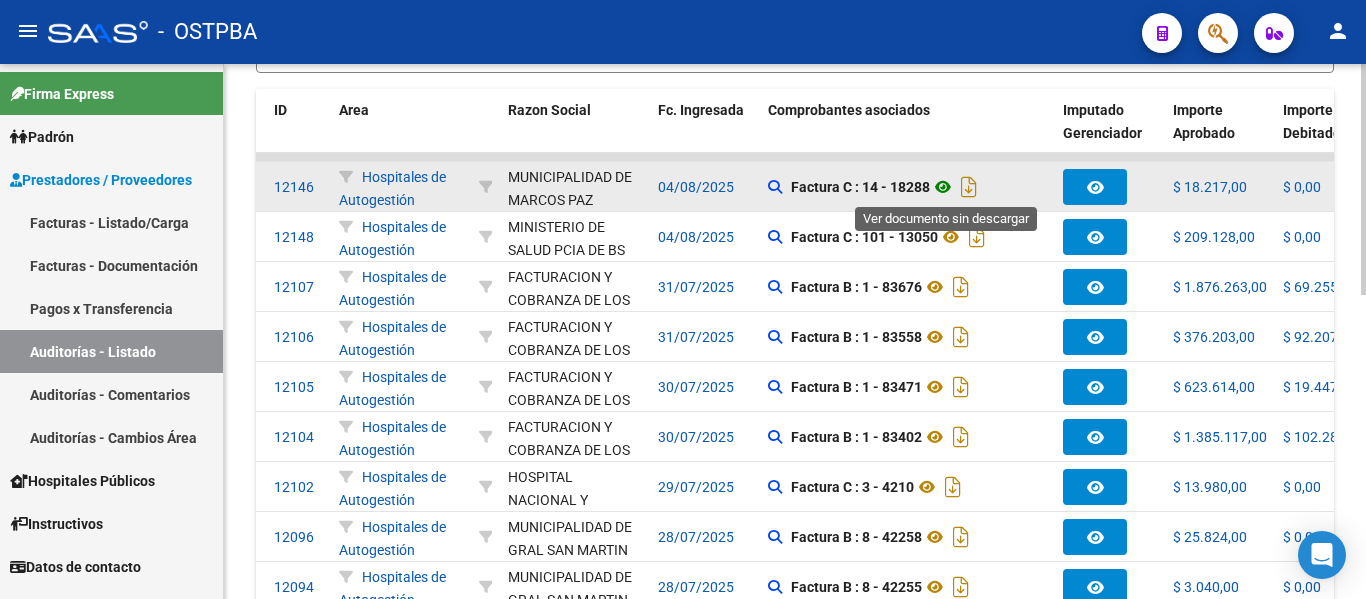 click 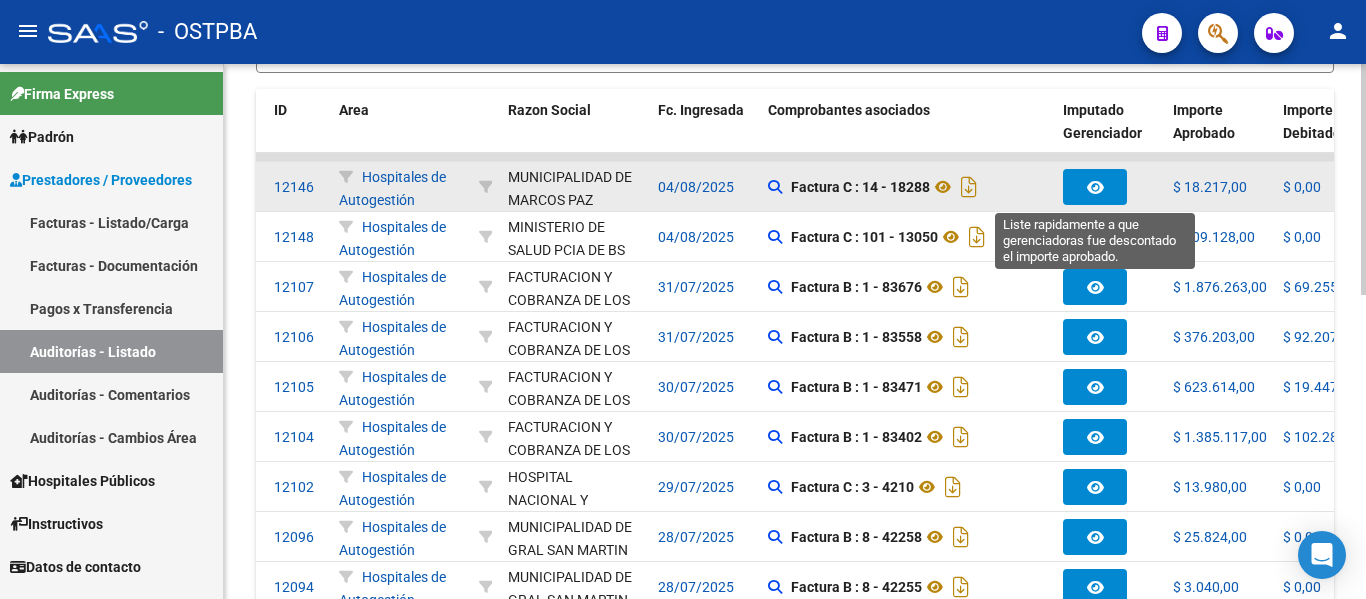click 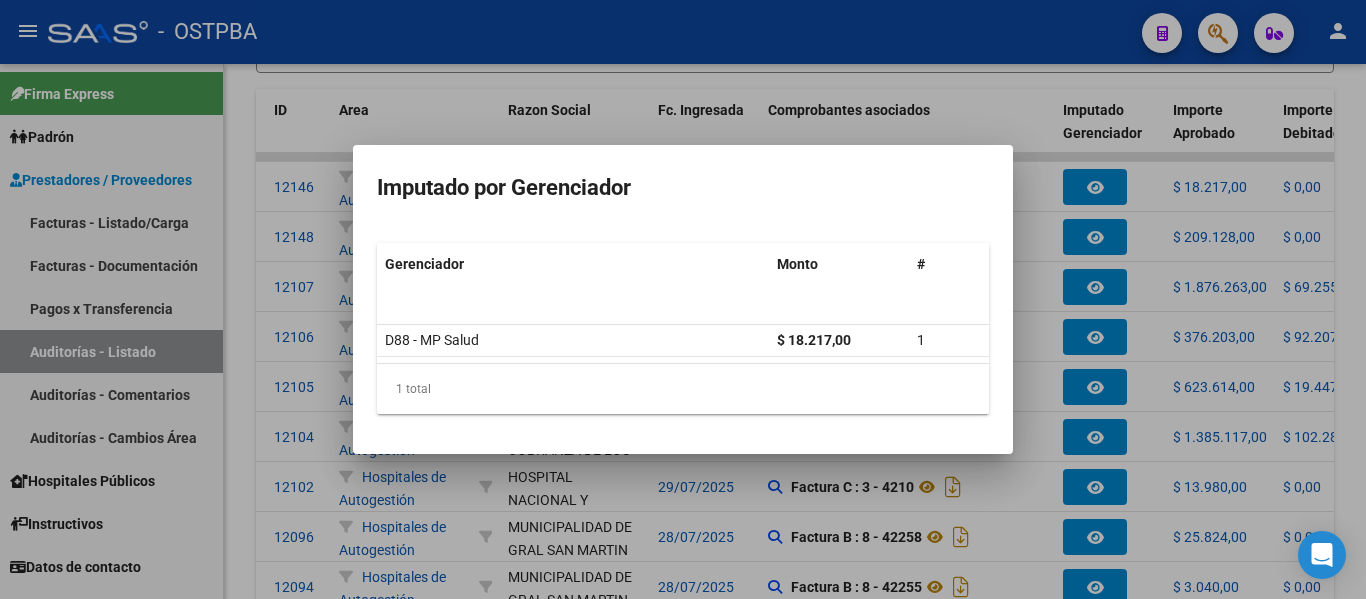 click at bounding box center (683, 299) 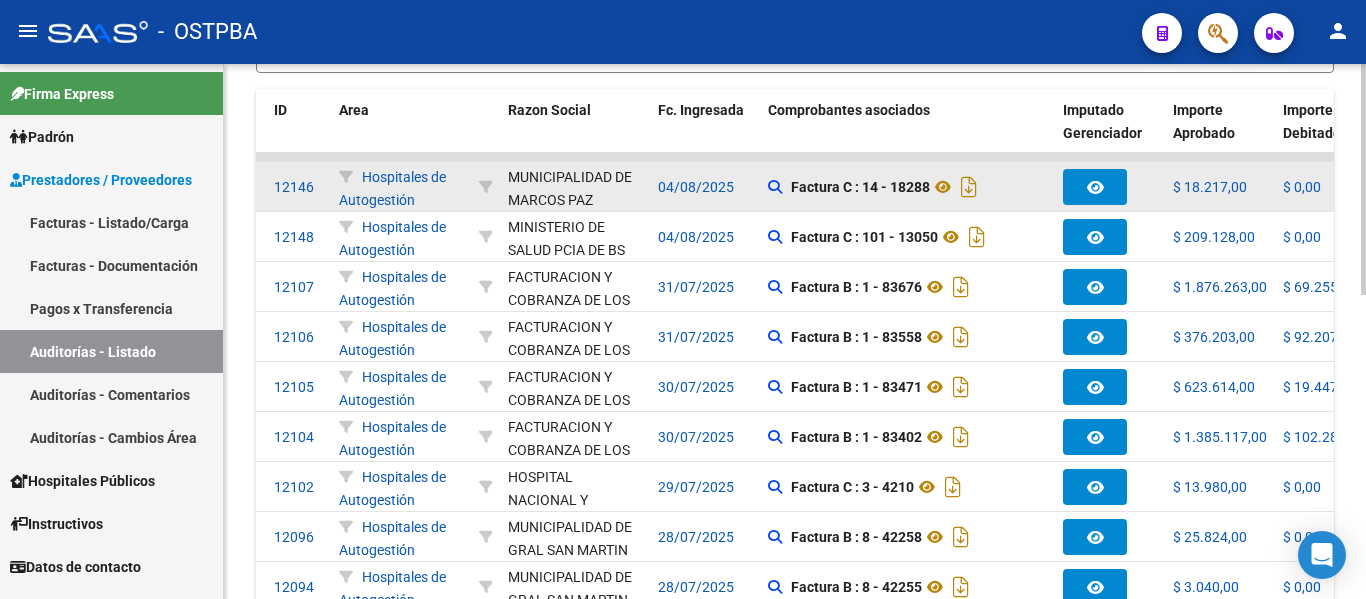 type 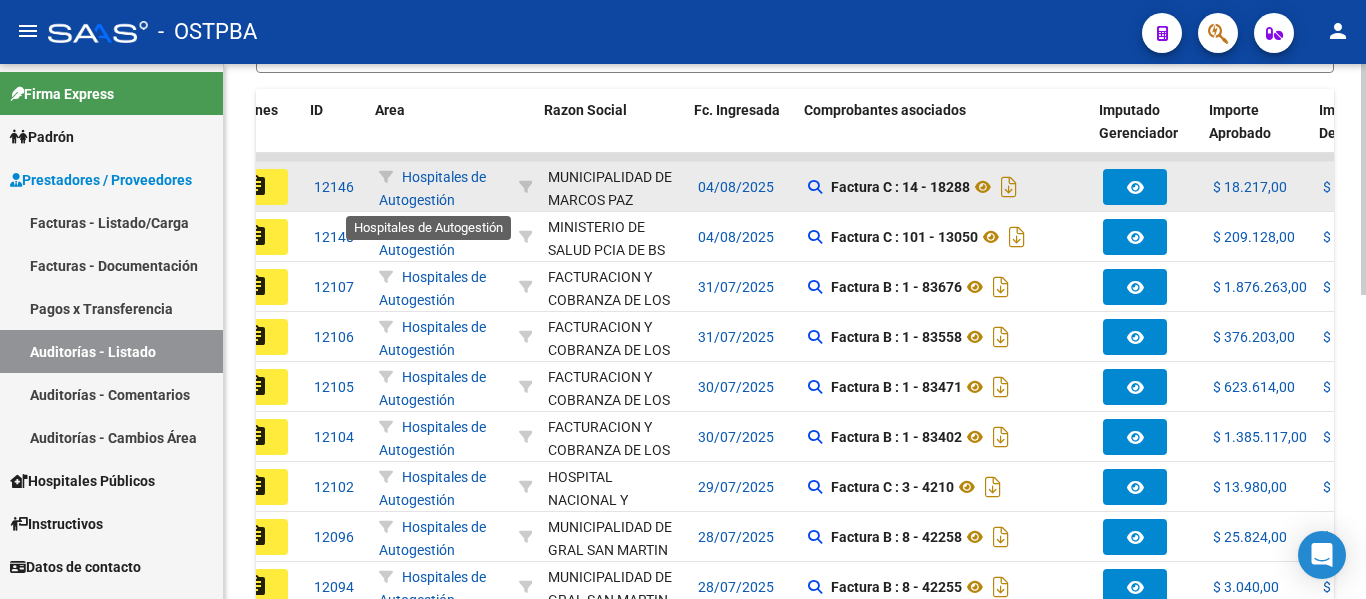 scroll, scrollTop: 0, scrollLeft: 0, axis: both 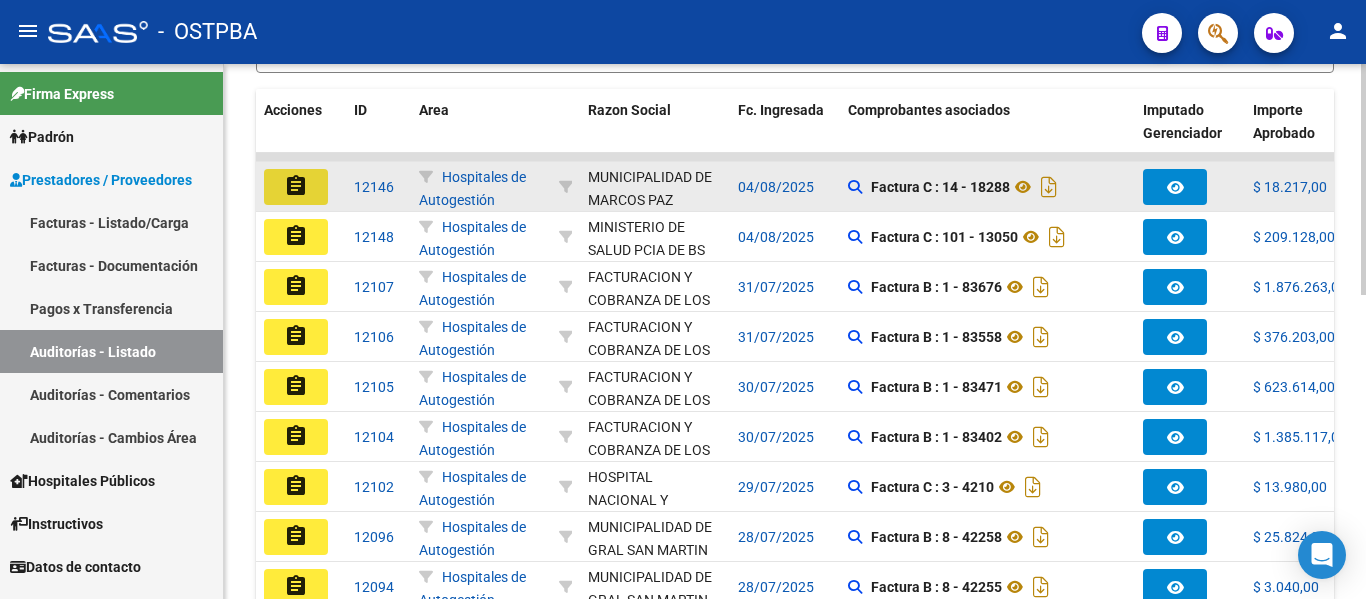 click on "assignment" 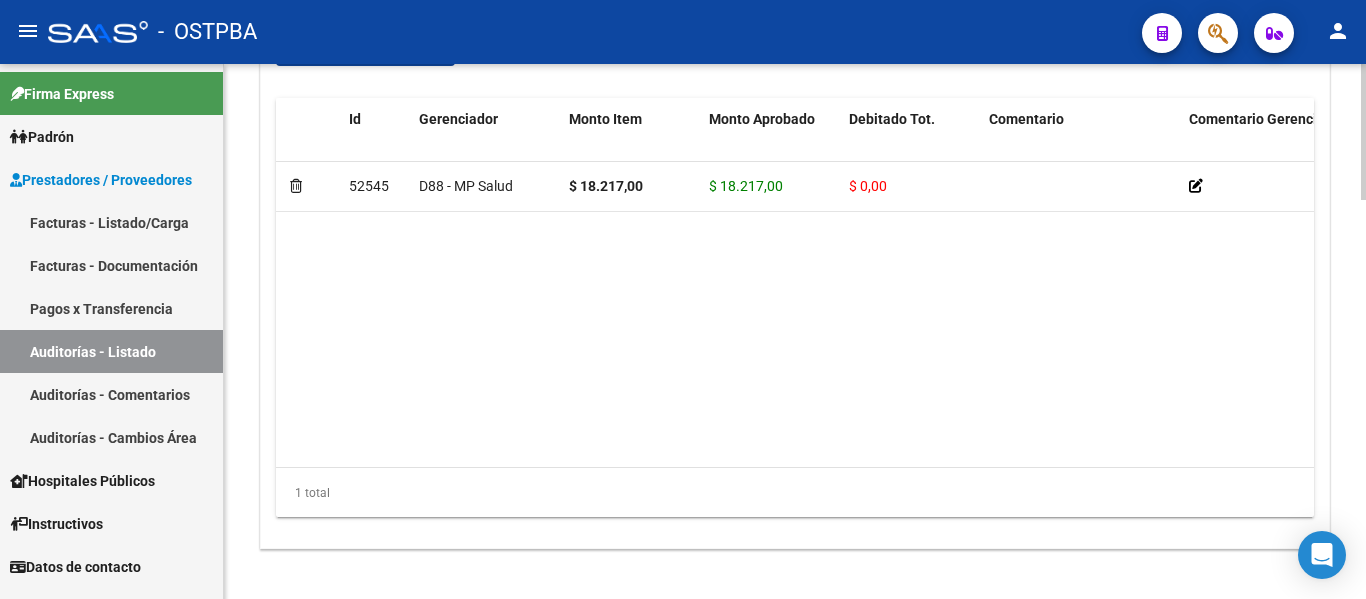 scroll, scrollTop: 1500, scrollLeft: 0, axis: vertical 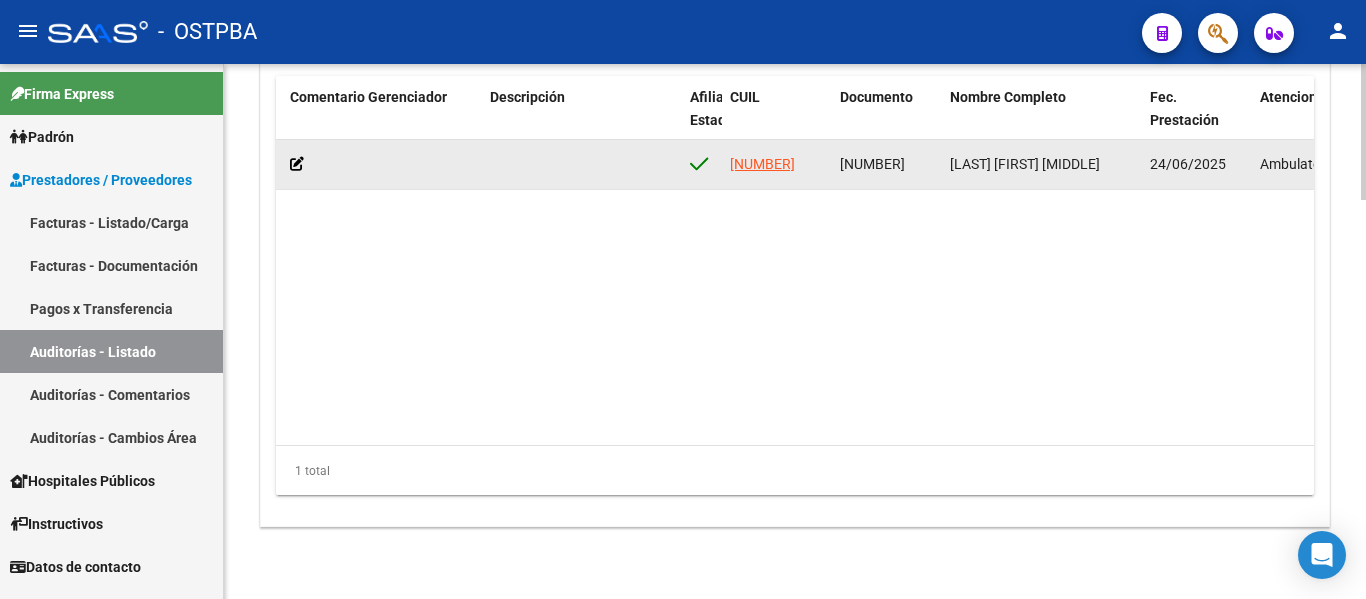 drag, startPoint x: 840, startPoint y: 166, endPoint x: 917, endPoint y: 165, distance: 77.00649 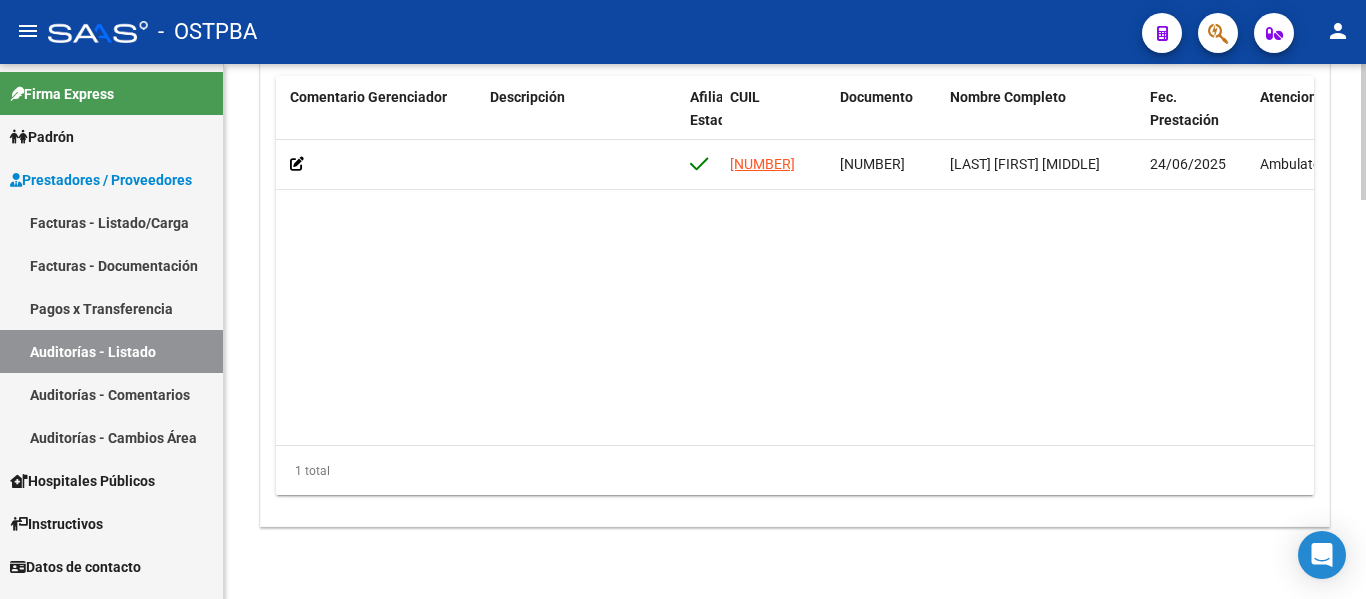 click on "[POSTAL_CODE] D88 - MP Salud $ 18.217,00 $ 18.217,00 $ 0,00     [NUMBER] [NUMBER] [LAST] [FIRST] [MIDDLE] [DATE] Ambulatorio [FIRST] [LAST] [DATE] Hospitales de Autogestión" 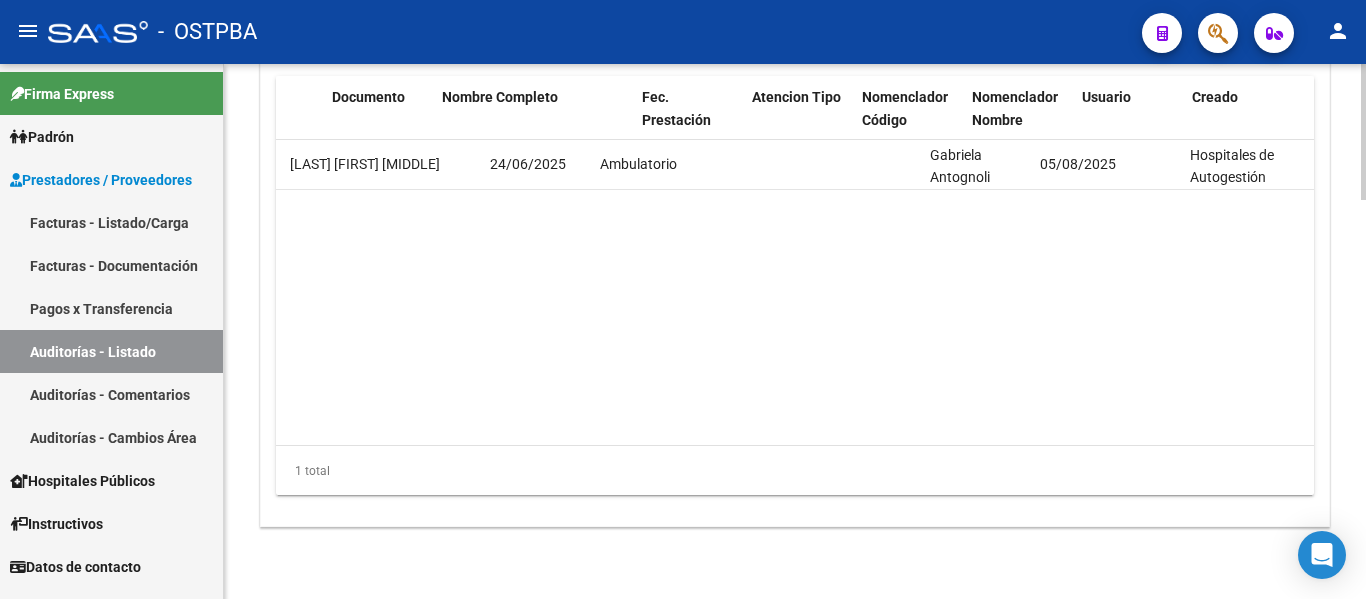 scroll, scrollTop: 0, scrollLeft: 1023, axis: horizontal 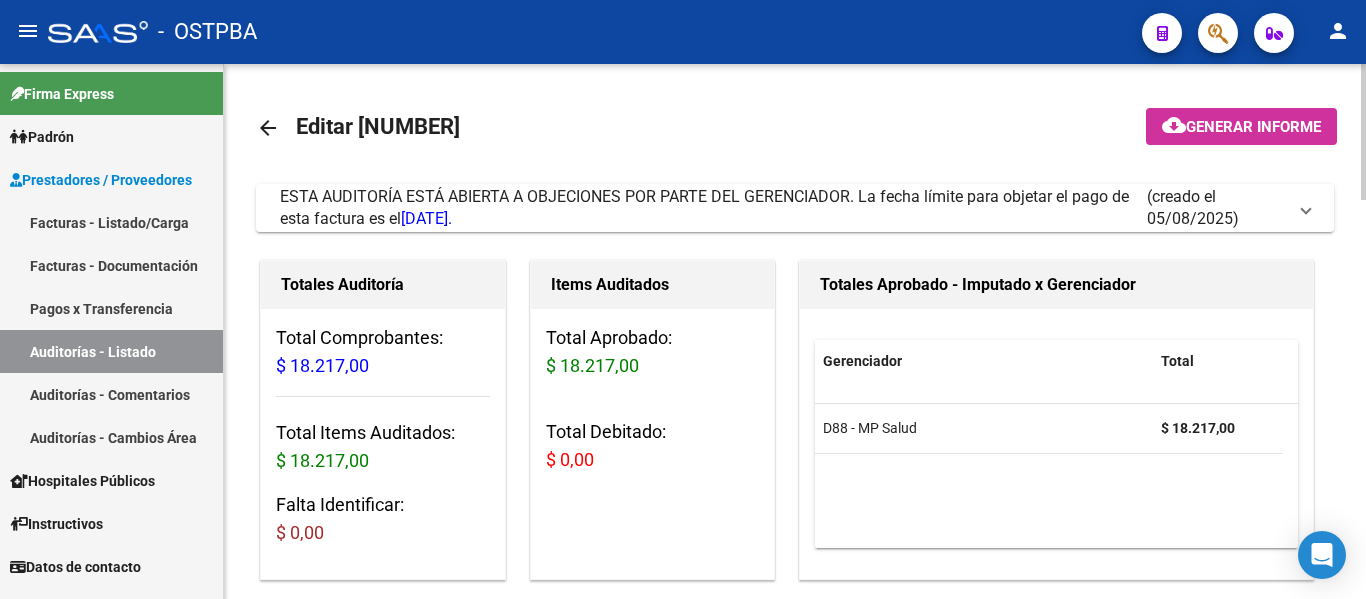 click on "arrow_back" 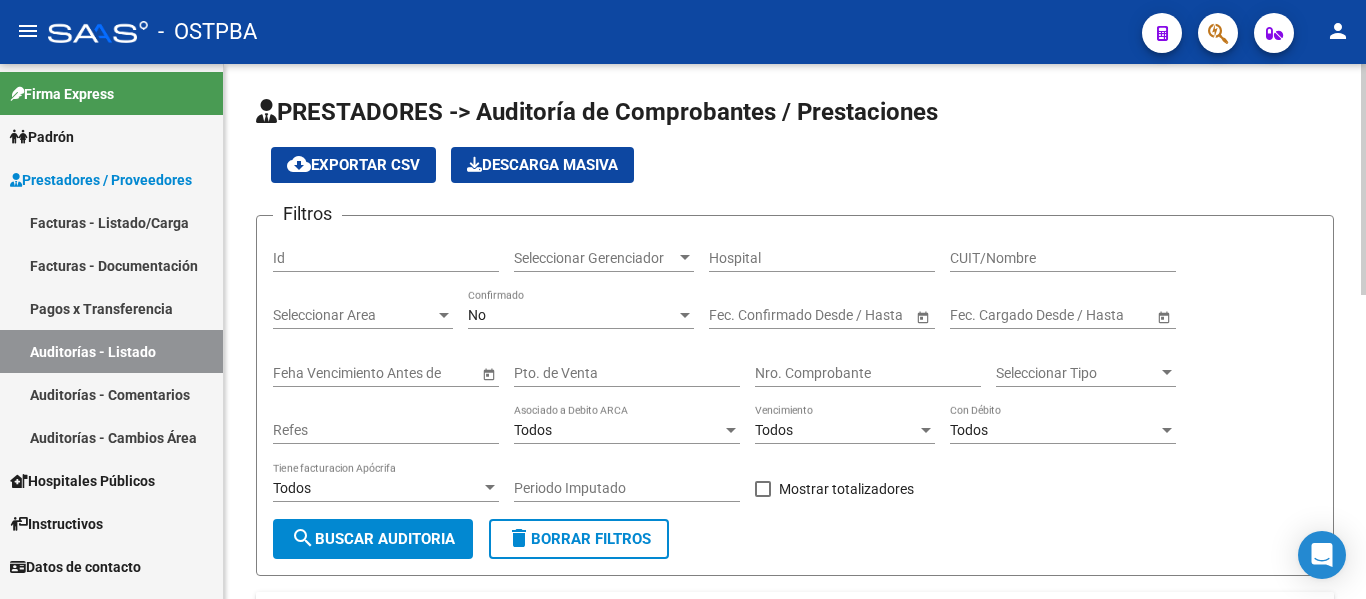 click on "Seleccionar Gerenciador Seleccionar Gerenciador" 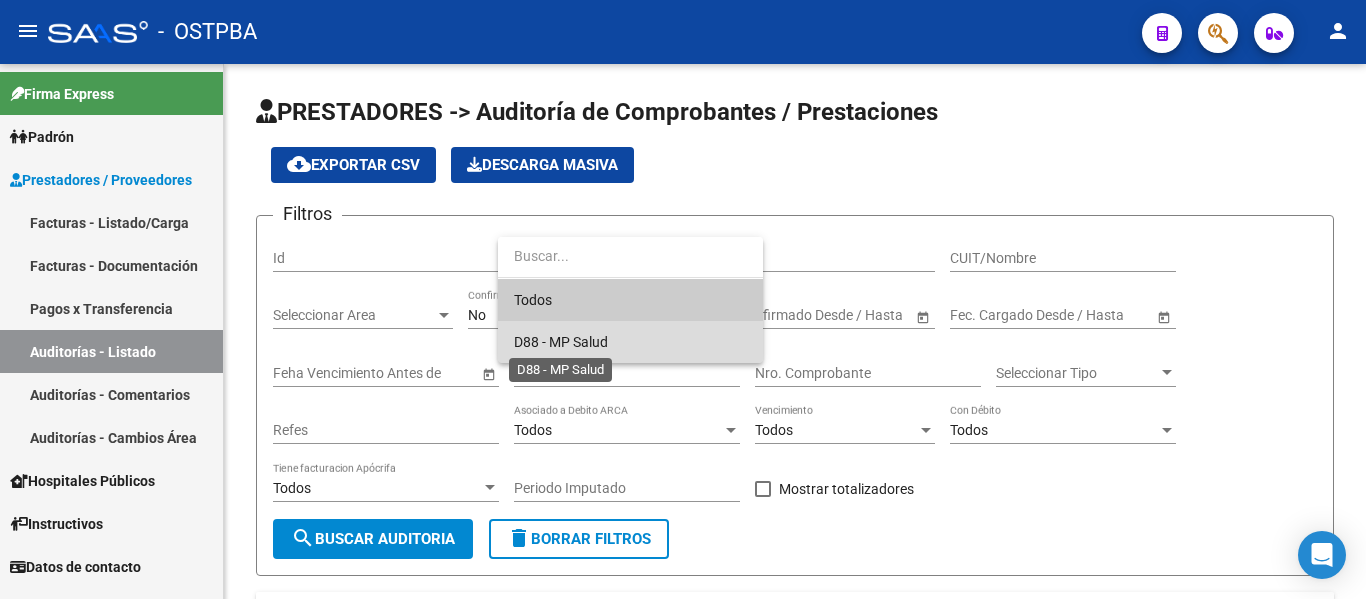 click on "D88 - MP Salud" at bounding box center (561, 342) 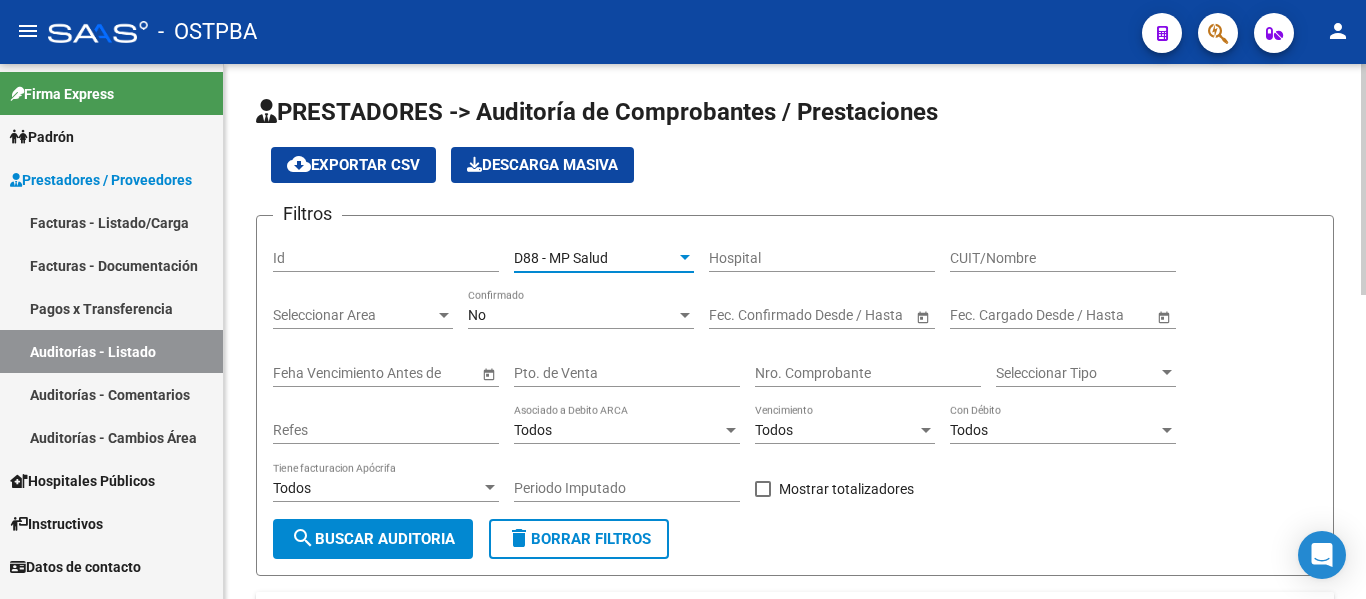 click on "No" at bounding box center [572, 315] 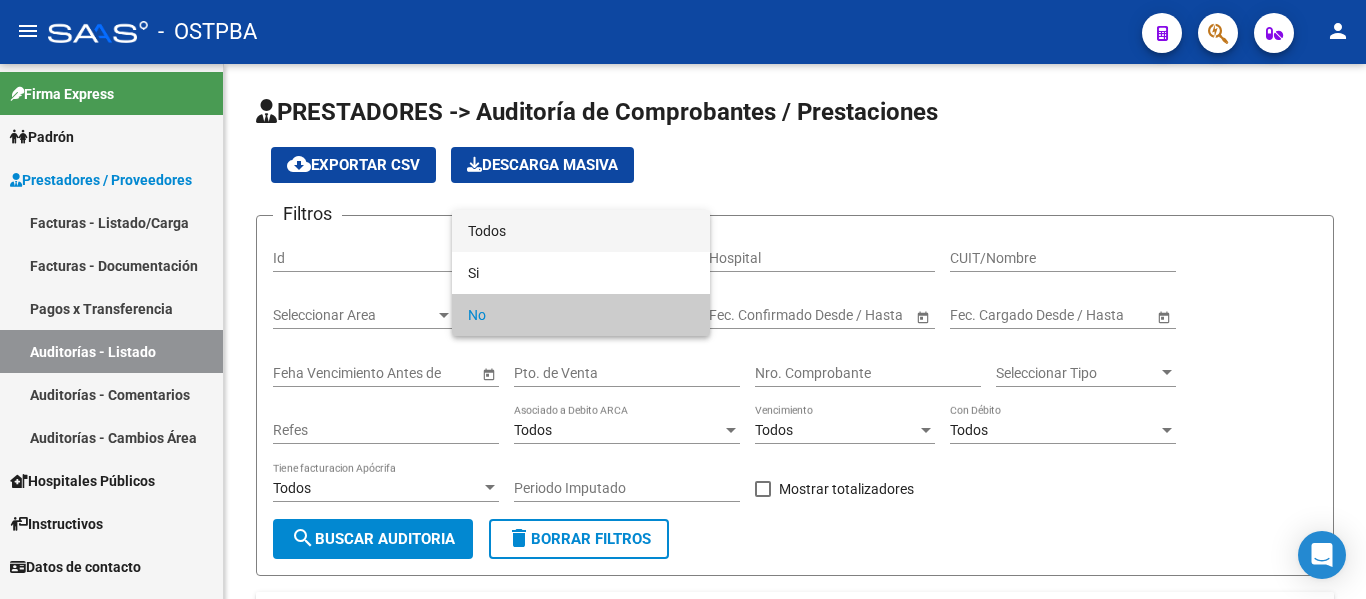 click on "Todos" at bounding box center (581, 231) 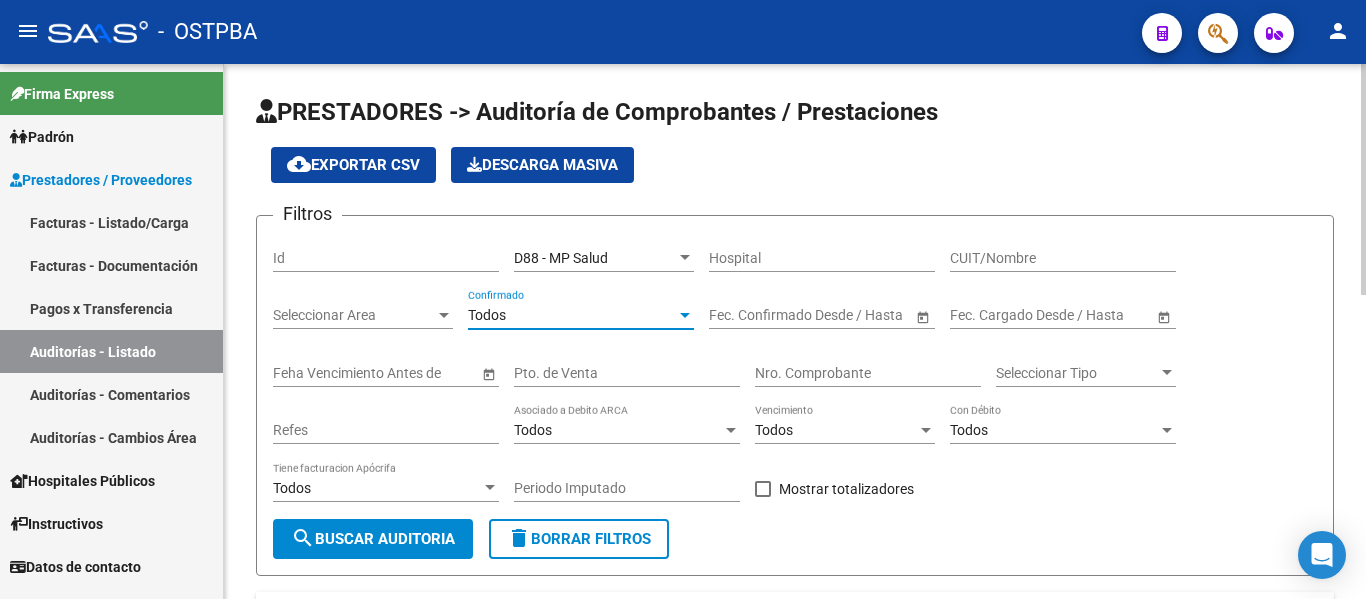 click on "search  Buscar Auditoria" 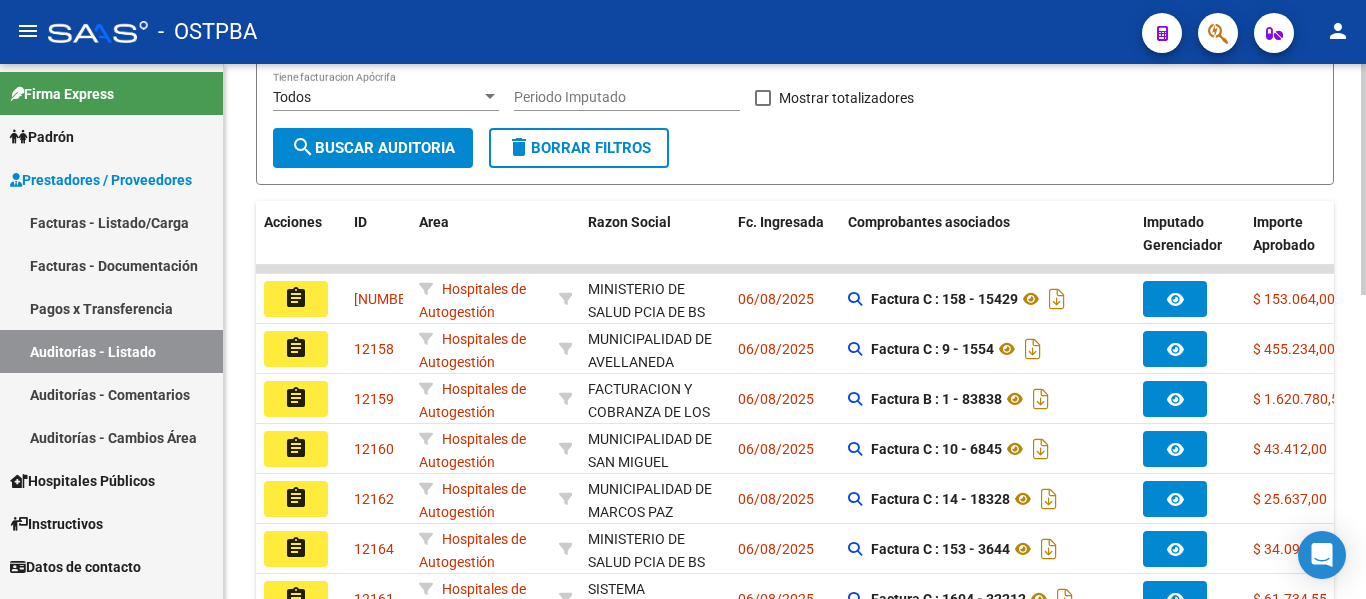 scroll, scrollTop: 700, scrollLeft: 0, axis: vertical 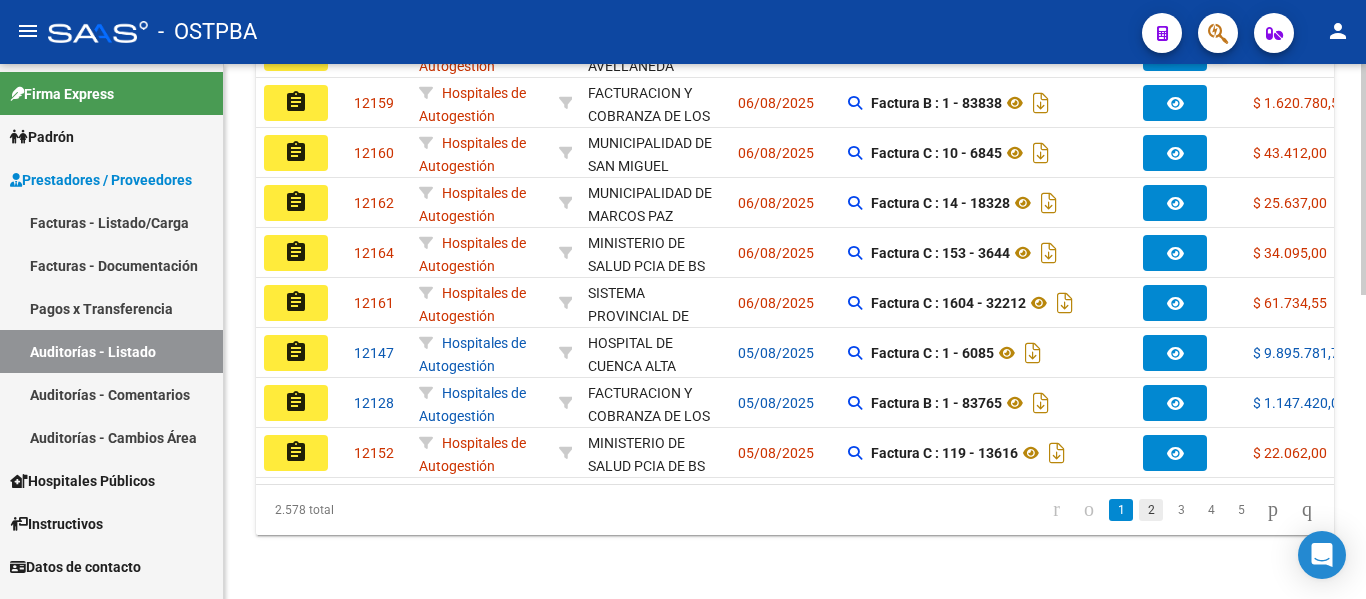 click on "2" 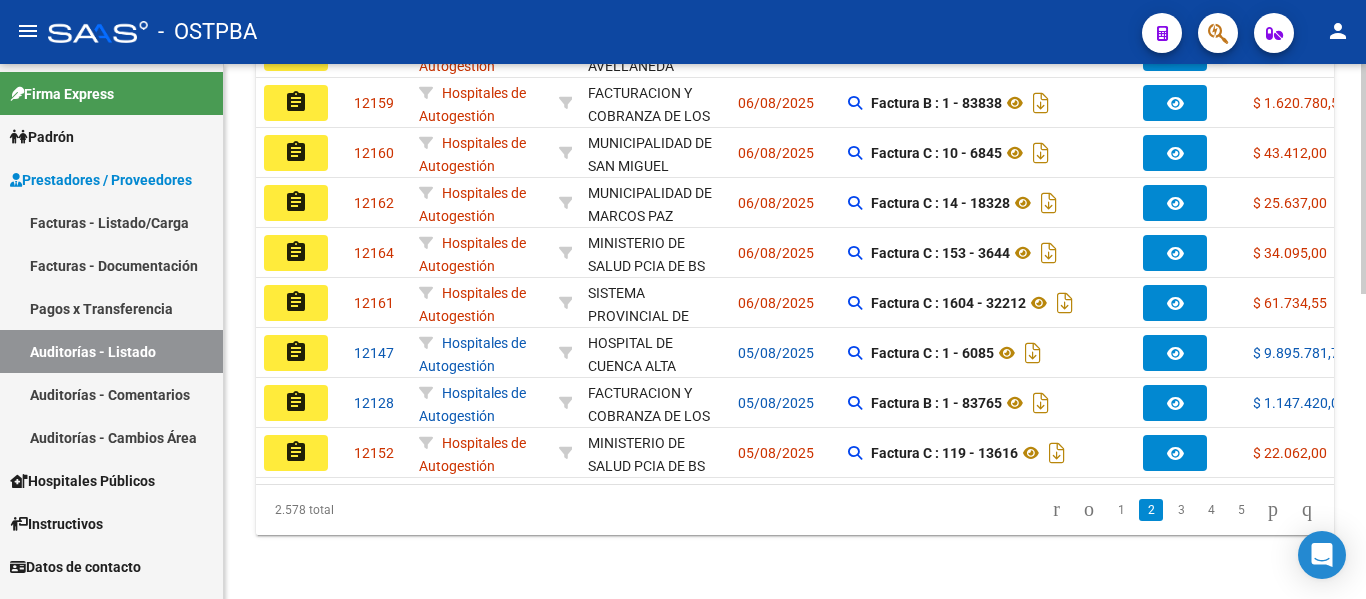 scroll, scrollTop: 700, scrollLeft: 0, axis: vertical 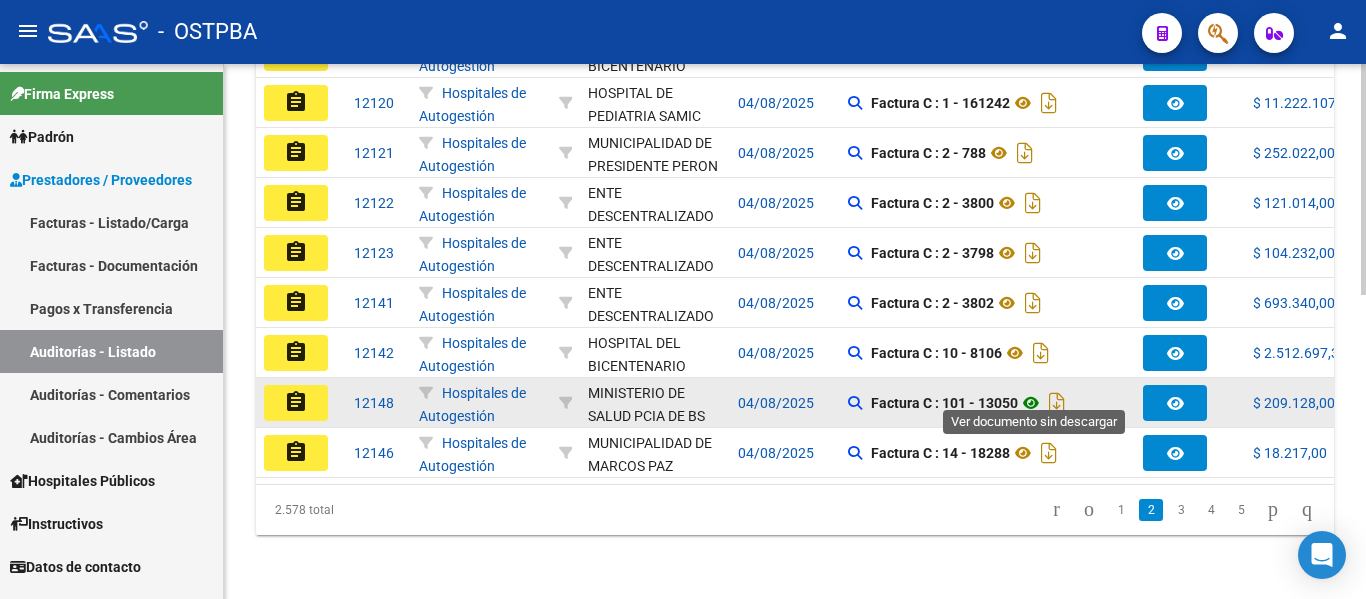 click 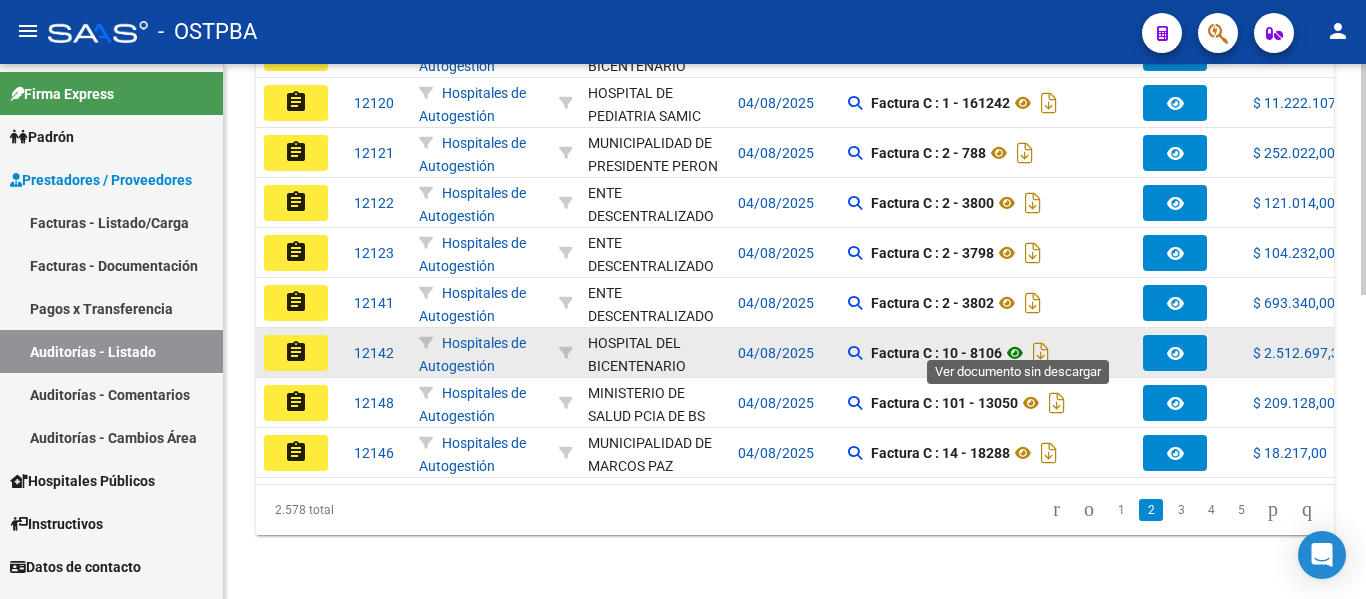 click 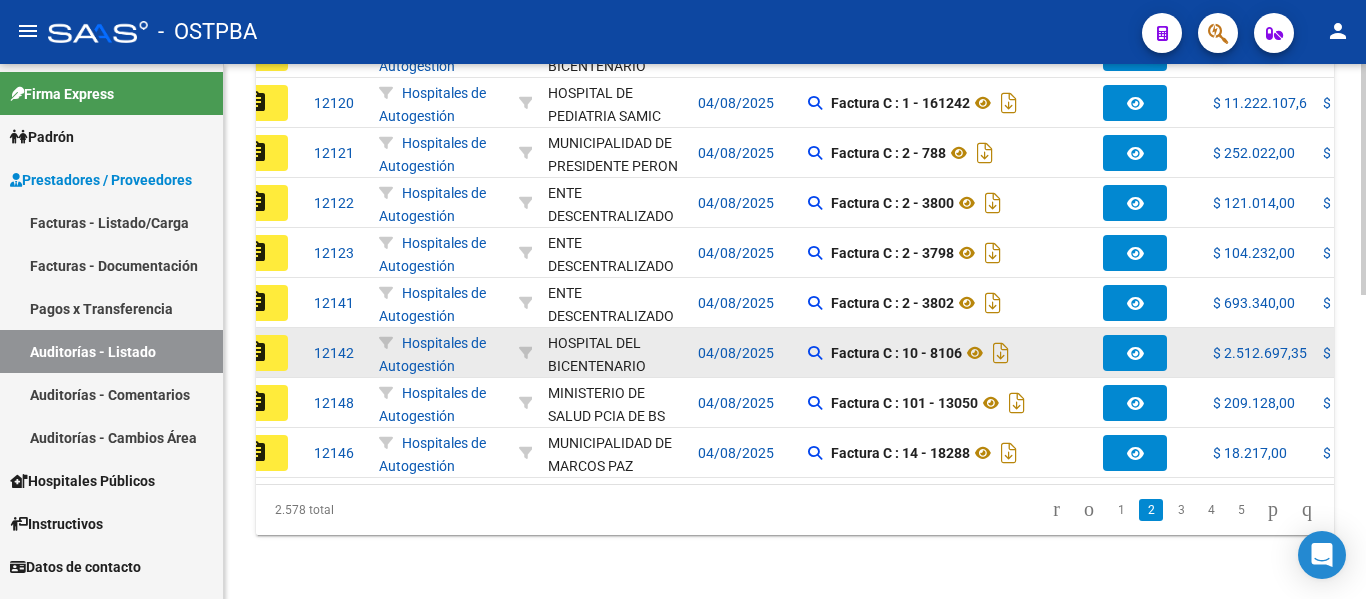 scroll, scrollTop: 0, scrollLeft: 80, axis: horizontal 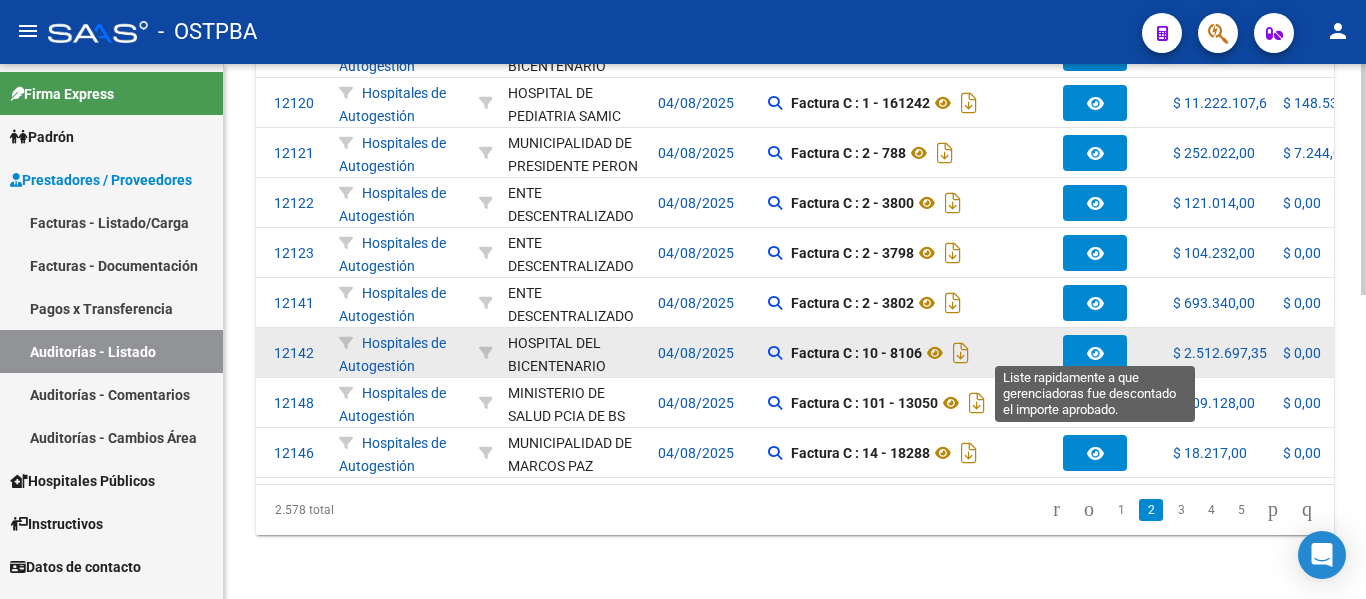 click 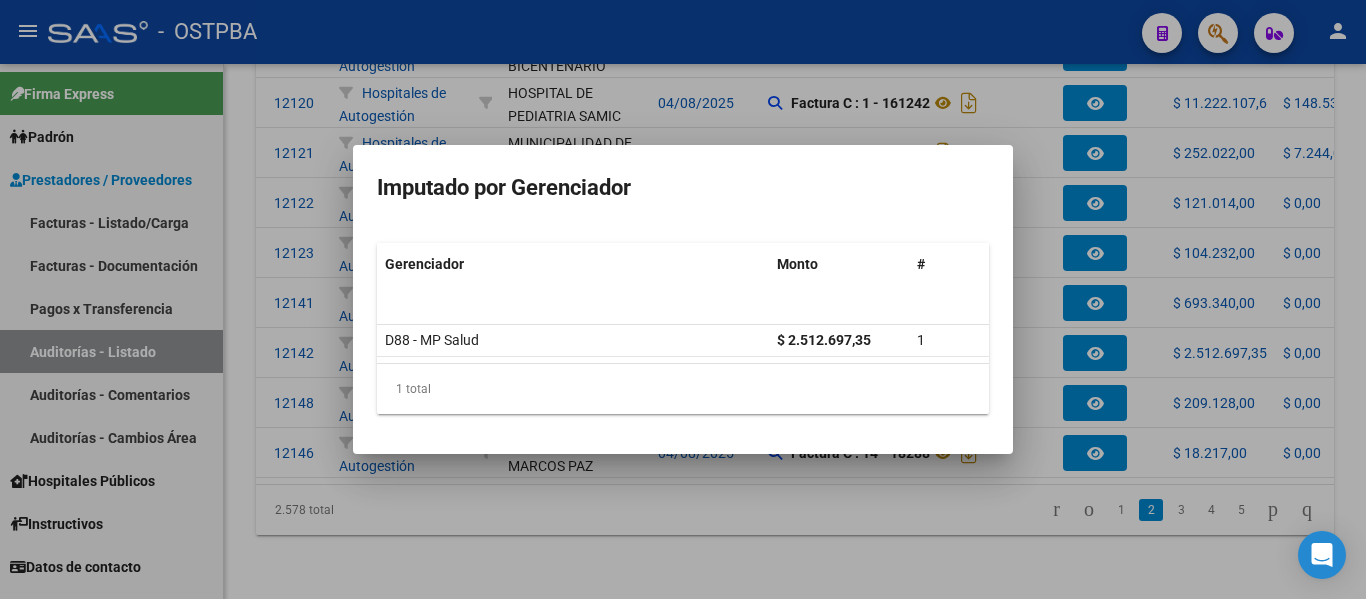 click at bounding box center (683, 299) 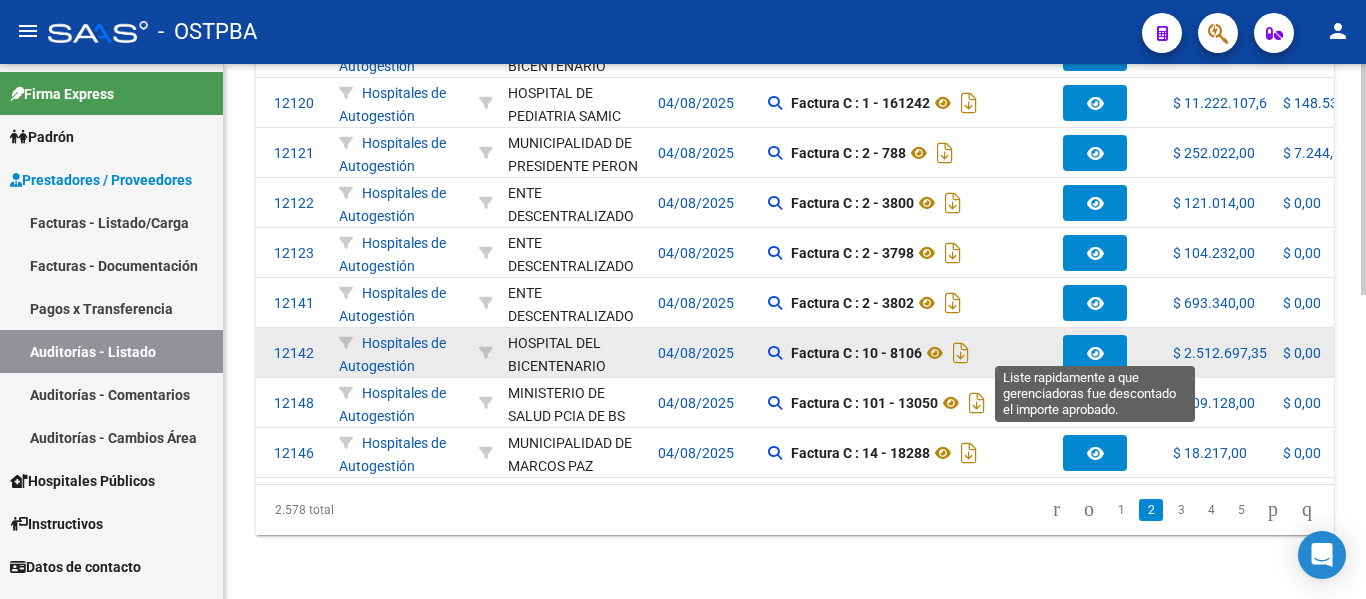 type 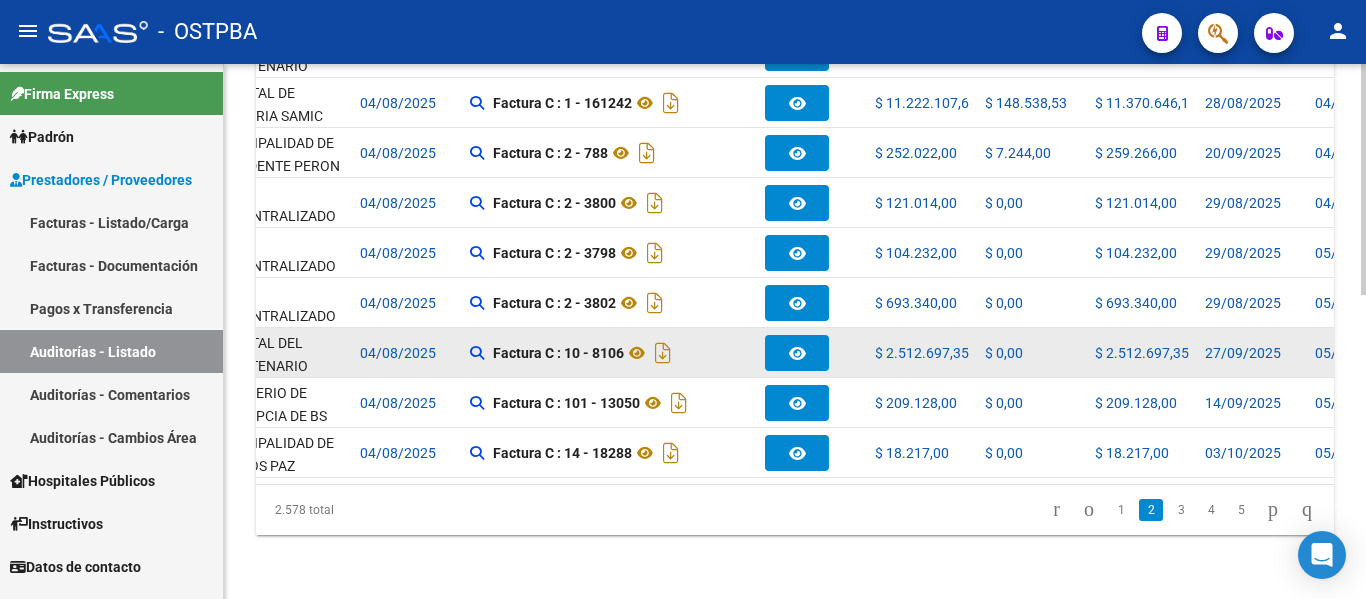 scroll, scrollTop: 0, scrollLeft: 0, axis: both 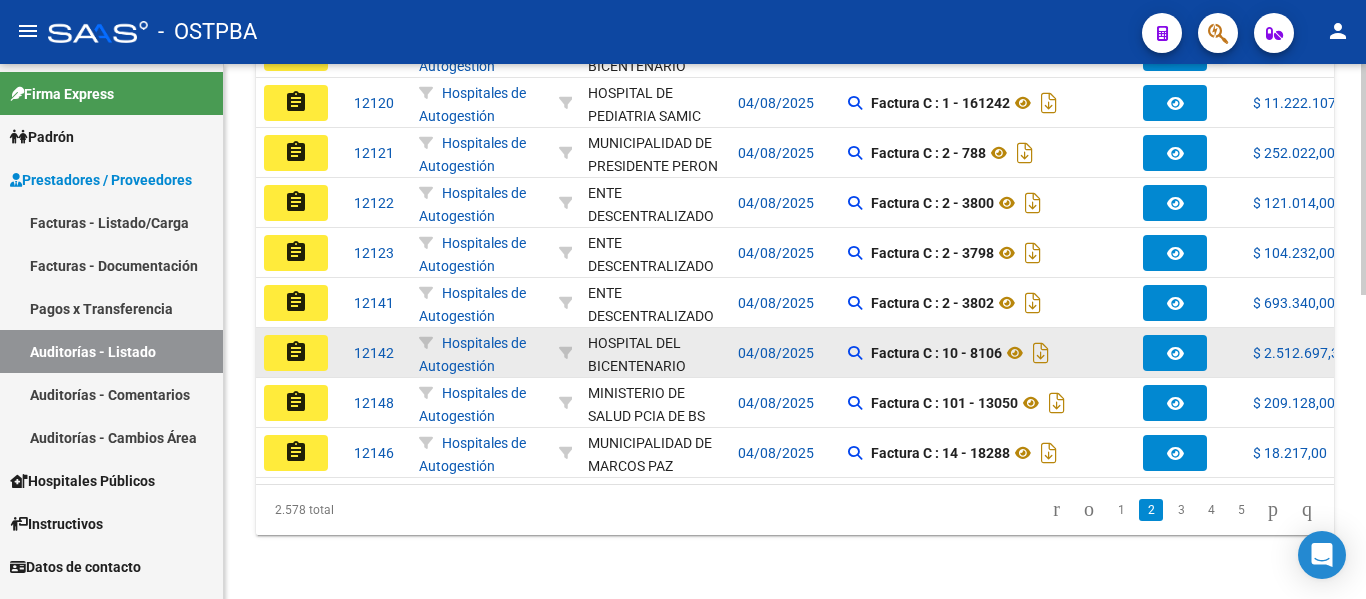 click on "assignment" 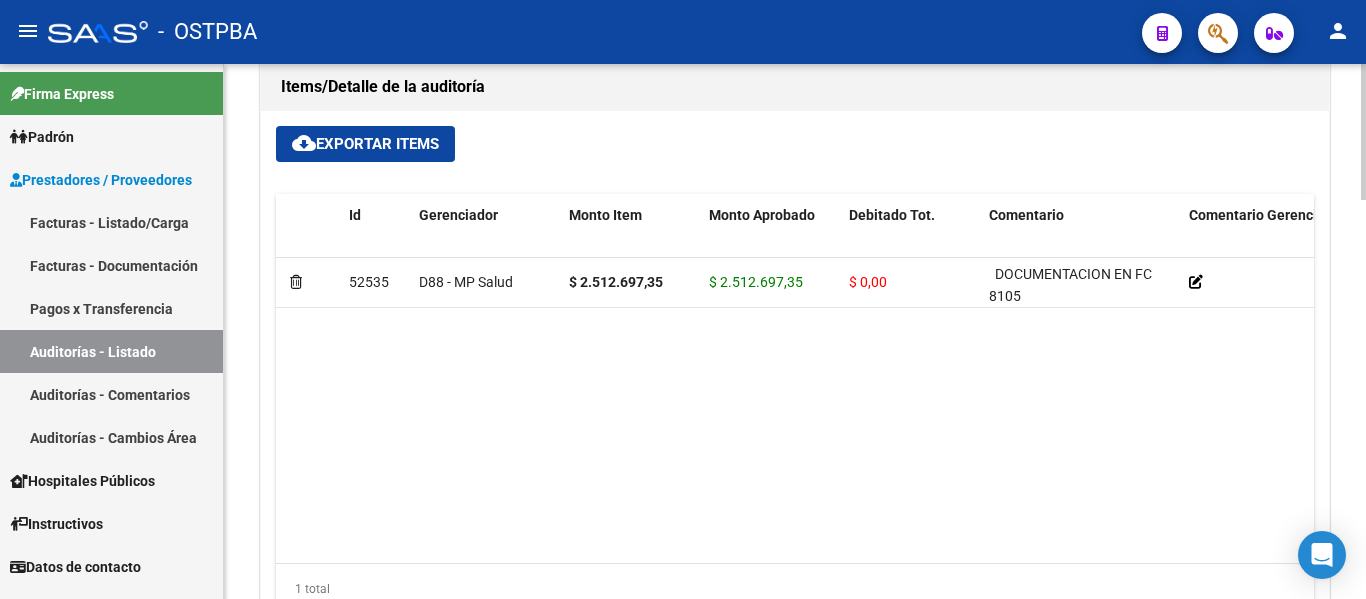 scroll, scrollTop: 1400, scrollLeft: 0, axis: vertical 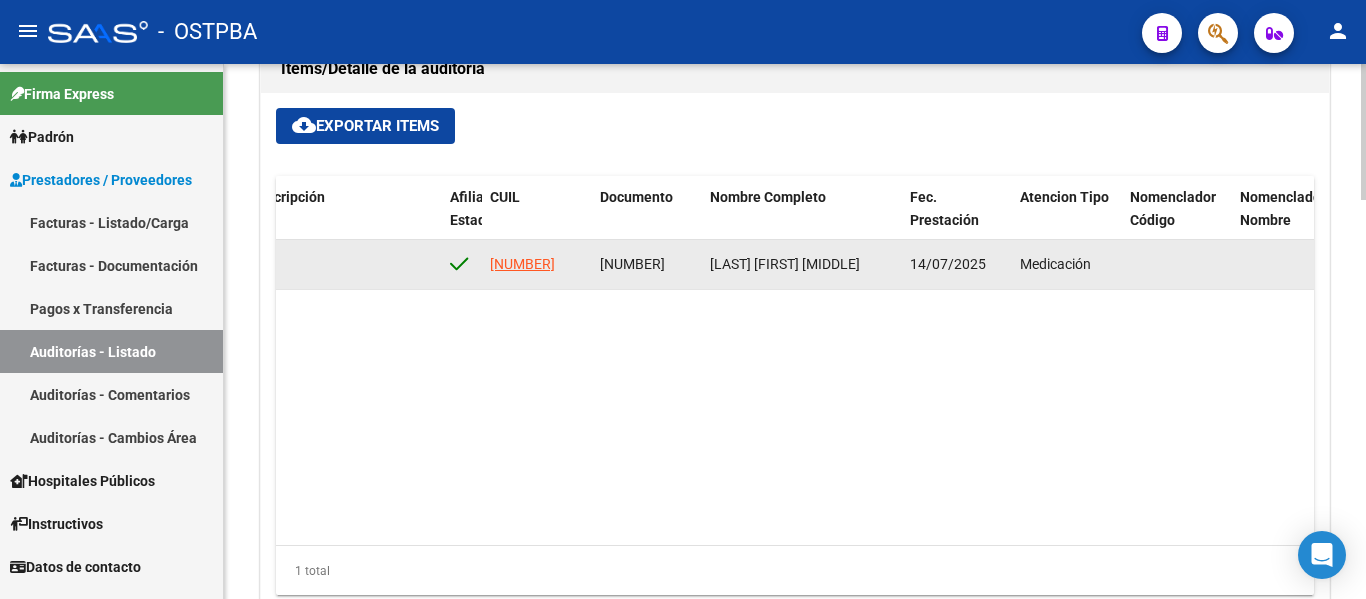drag, startPoint x: 601, startPoint y: 268, endPoint x: 680, endPoint y: 269, distance: 79.00633 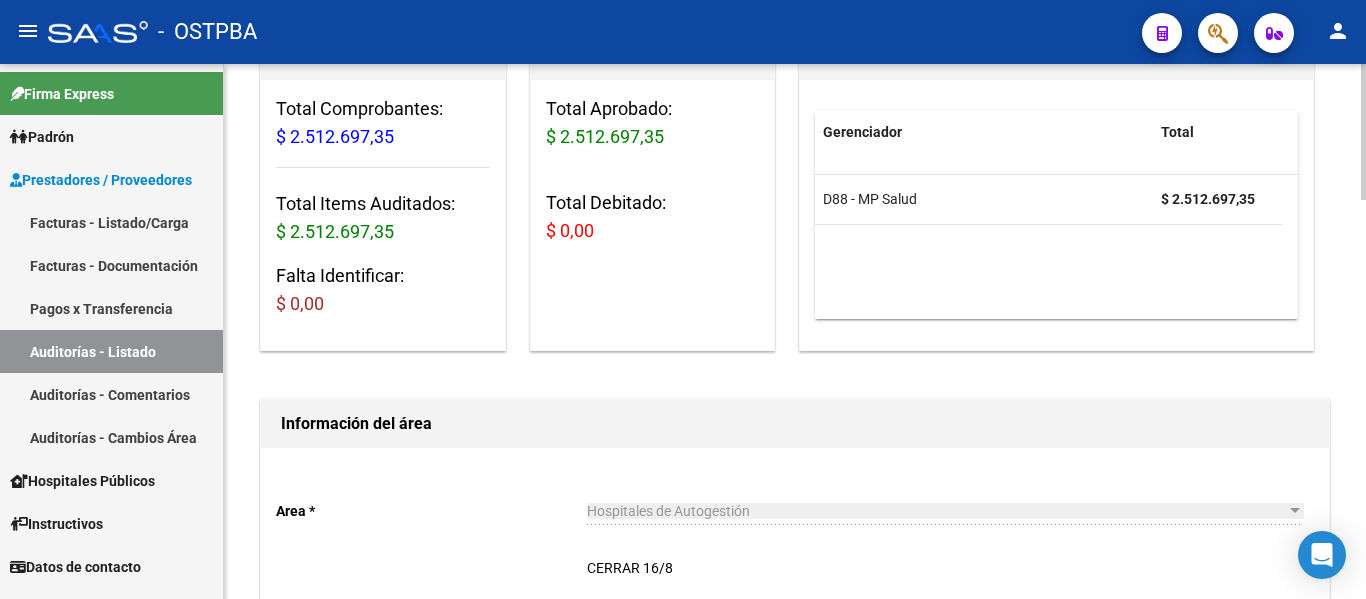 scroll, scrollTop: 0, scrollLeft: 0, axis: both 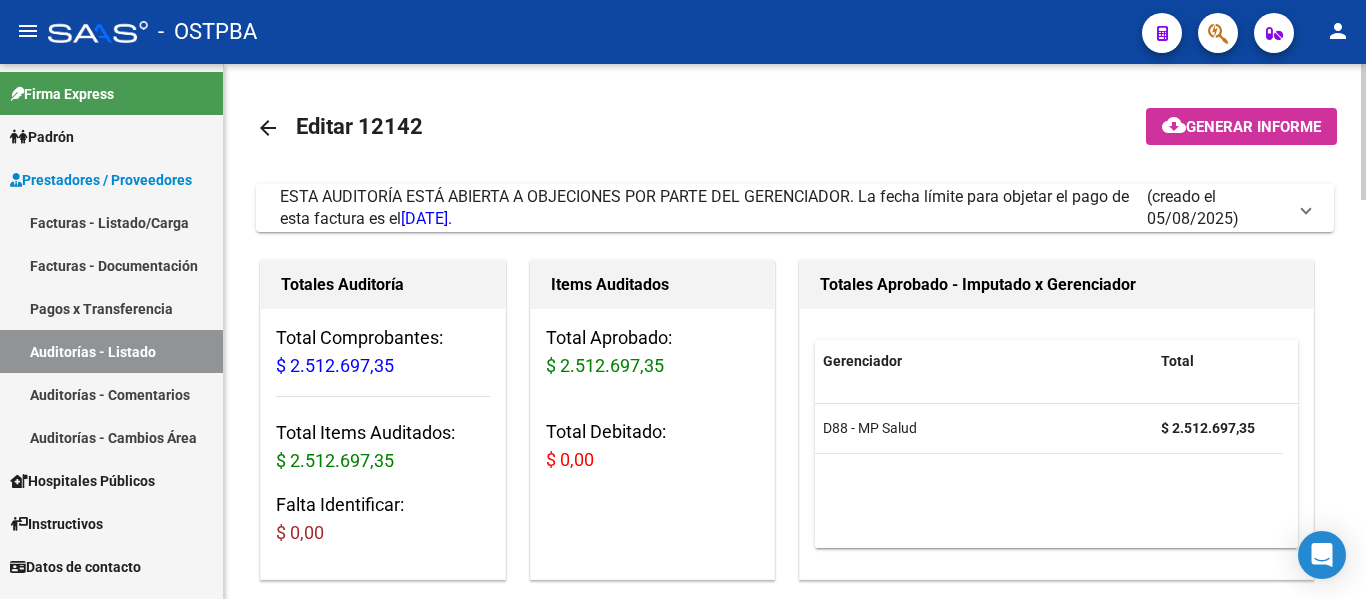 click on "arrow_back" 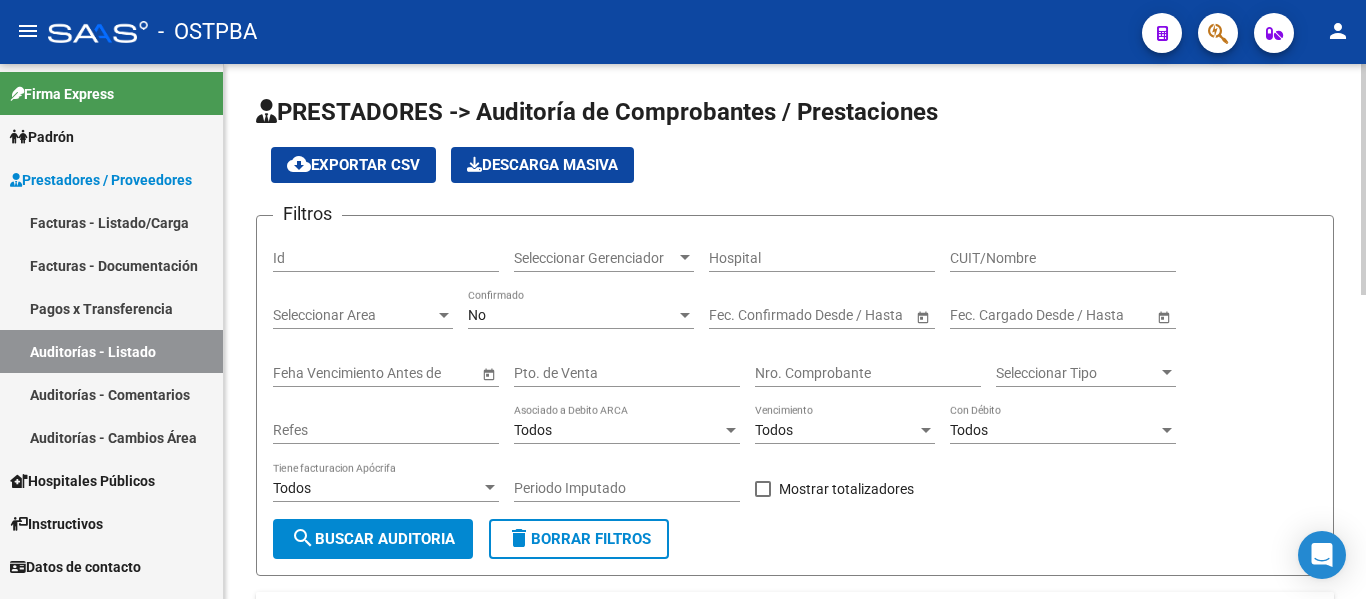 click on "Seleccionar Gerenciador" at bounding box center (595, 258) 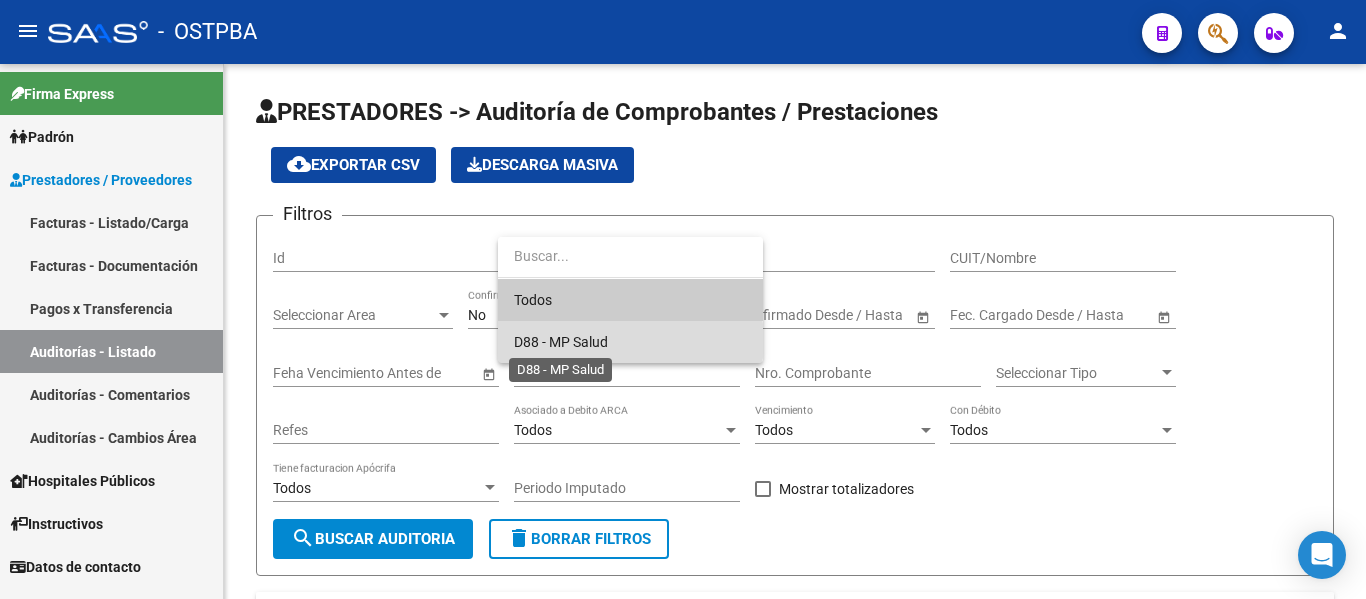 click on "D88 - MP Salud" at bounding box center (561, 342) 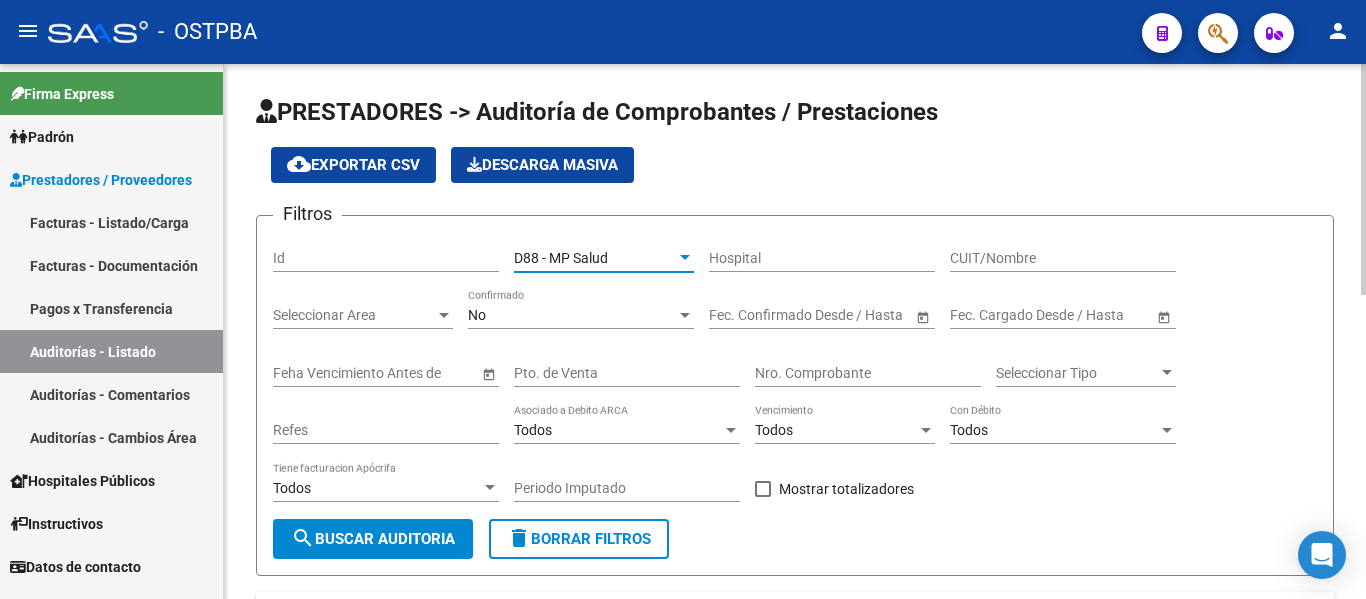 click on "No" at bounding box center (572, 315) 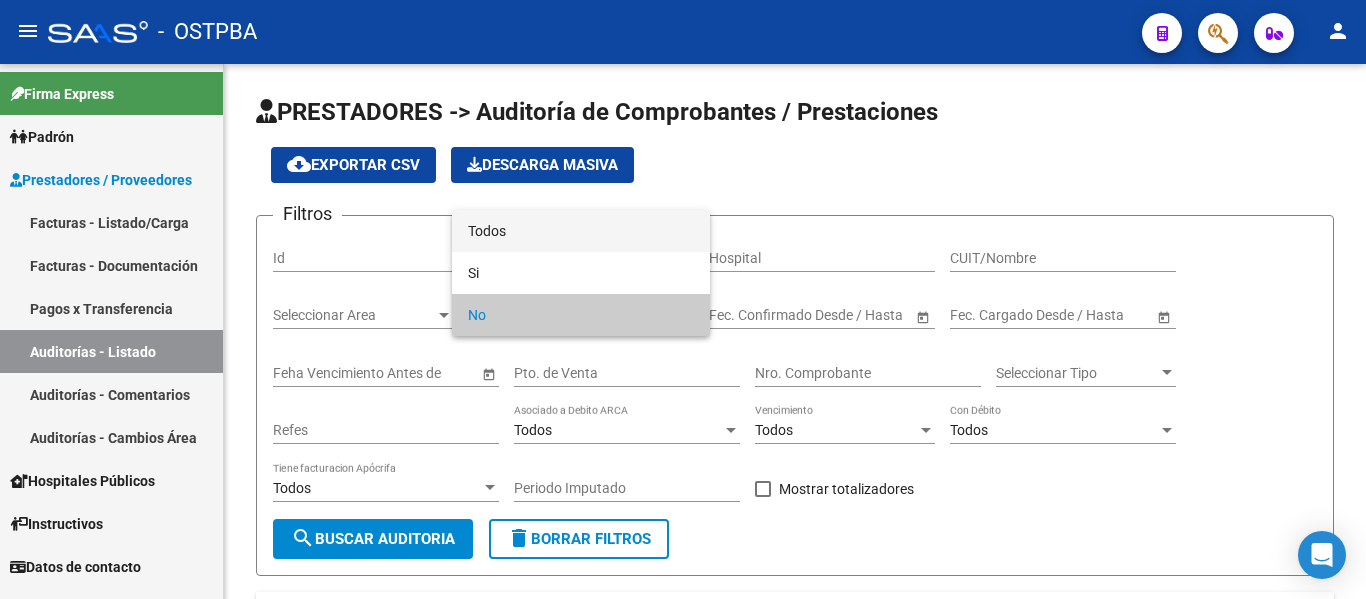 click on "Todos" at bounding box center (581, 231) 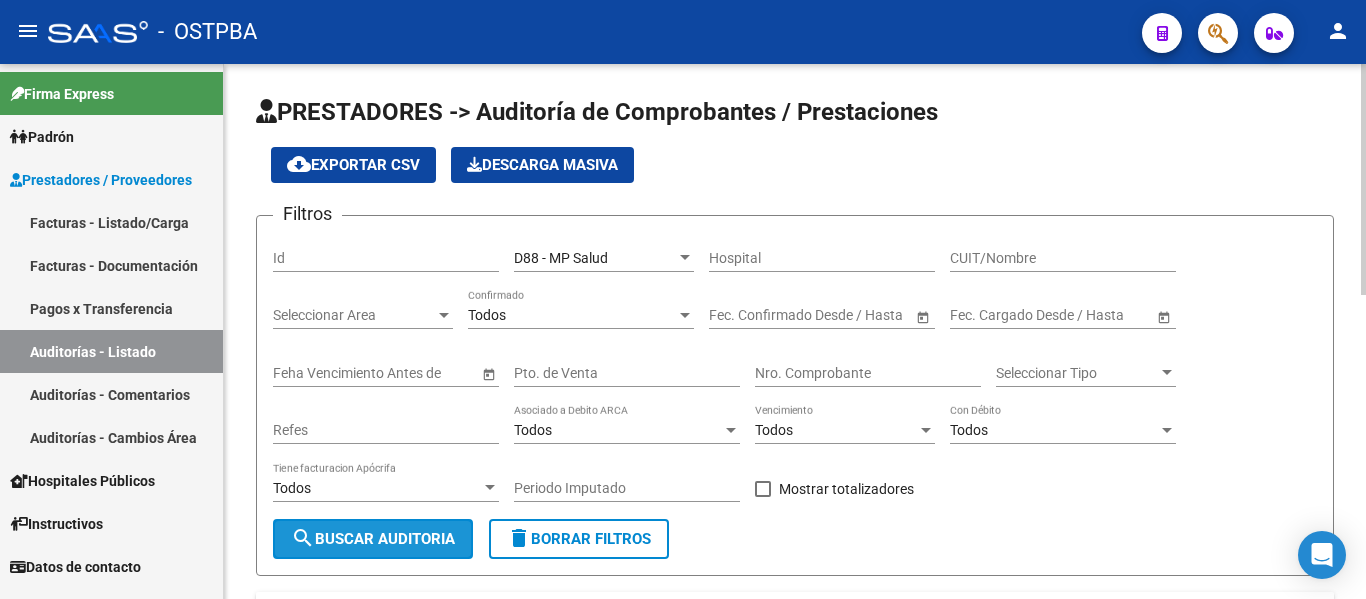 click on "search  Buscar Auditoria" 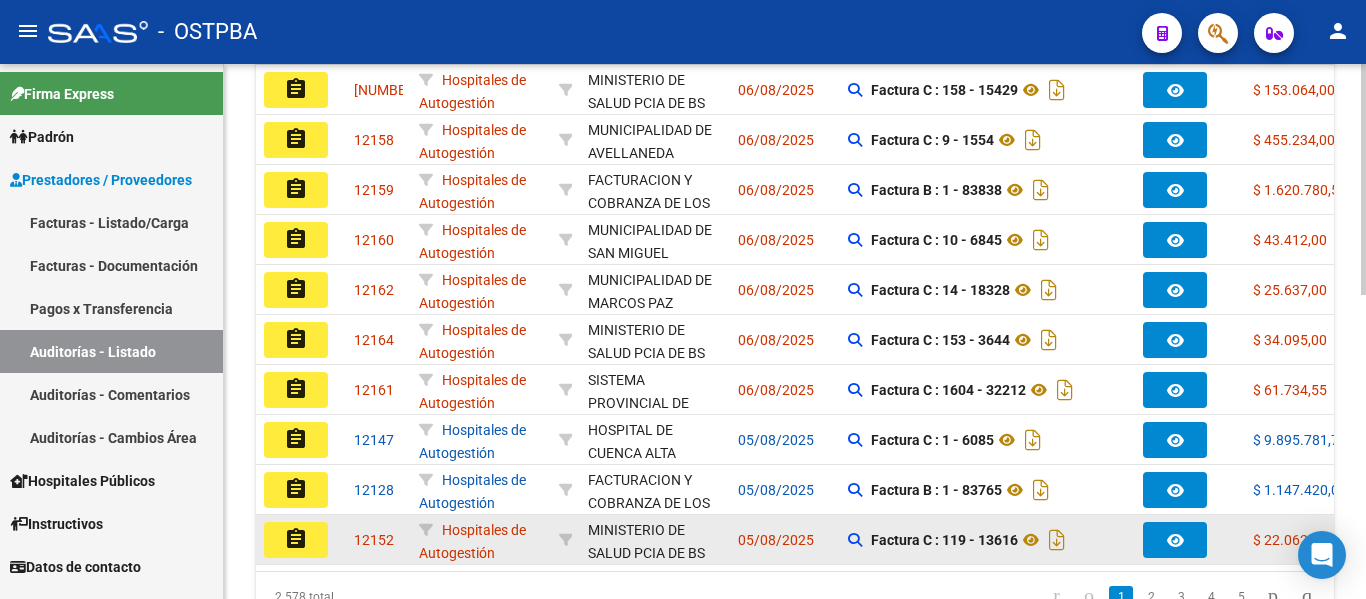 scroll, scrollTop: 703, scrollLeft: 0, axis: vertical 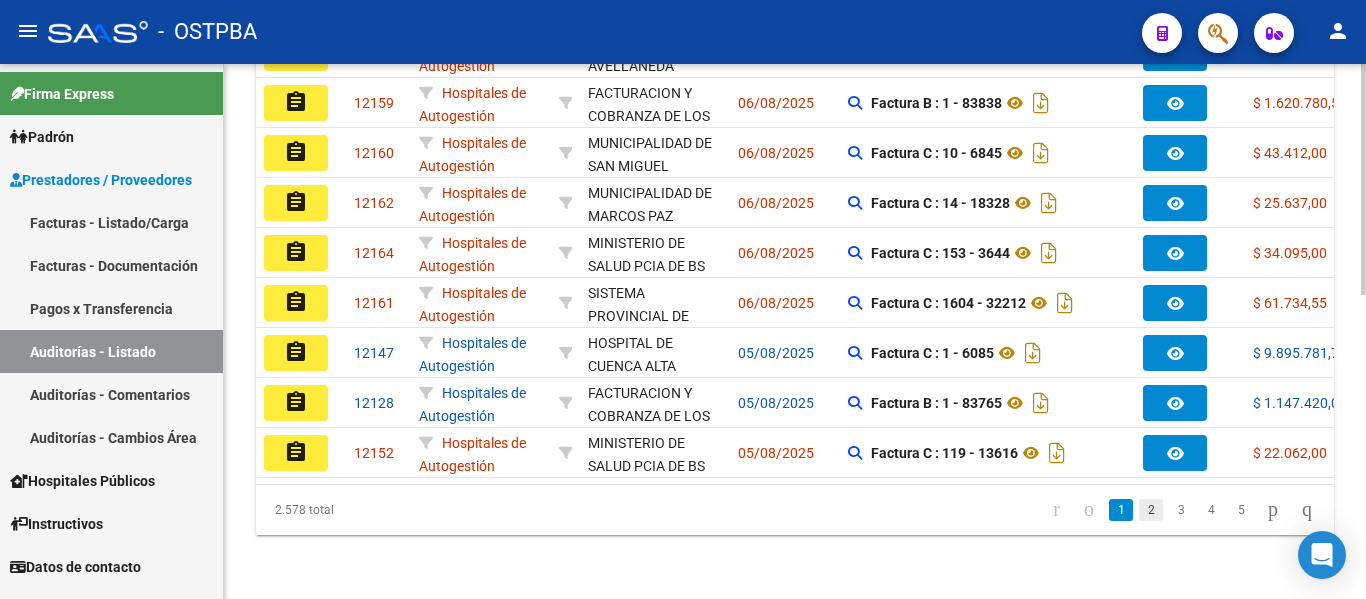 click on "2" 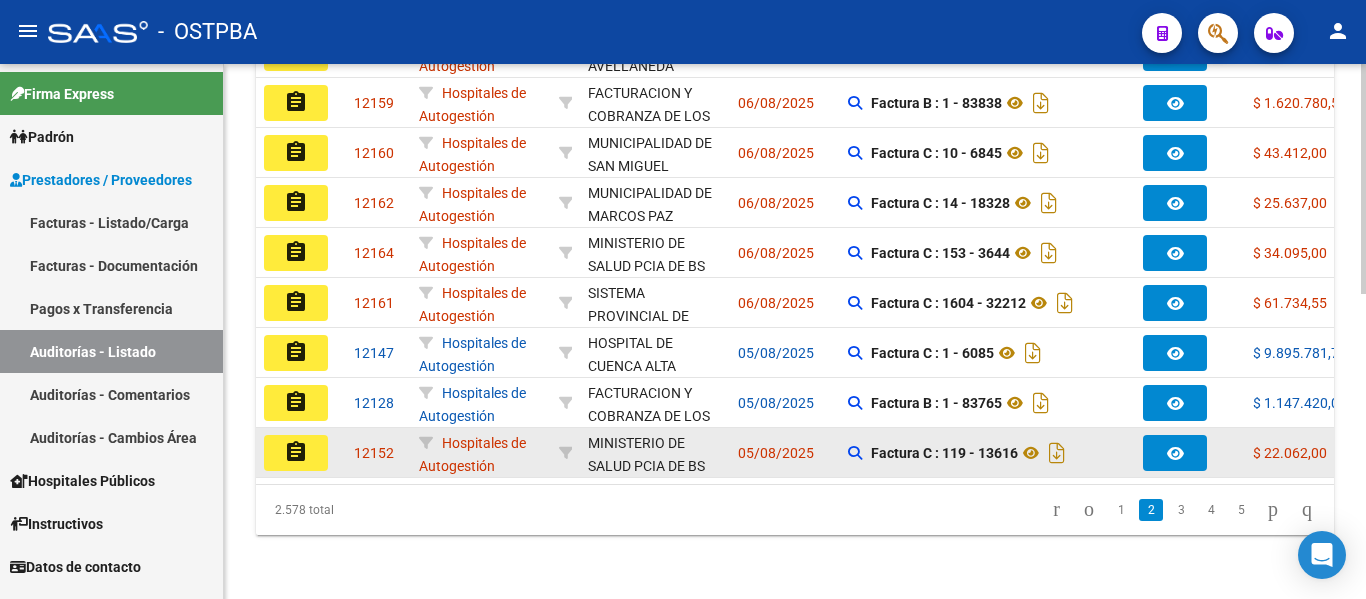 scroll, scrollTop: 703, scrollLeft: 0, axis: vertical 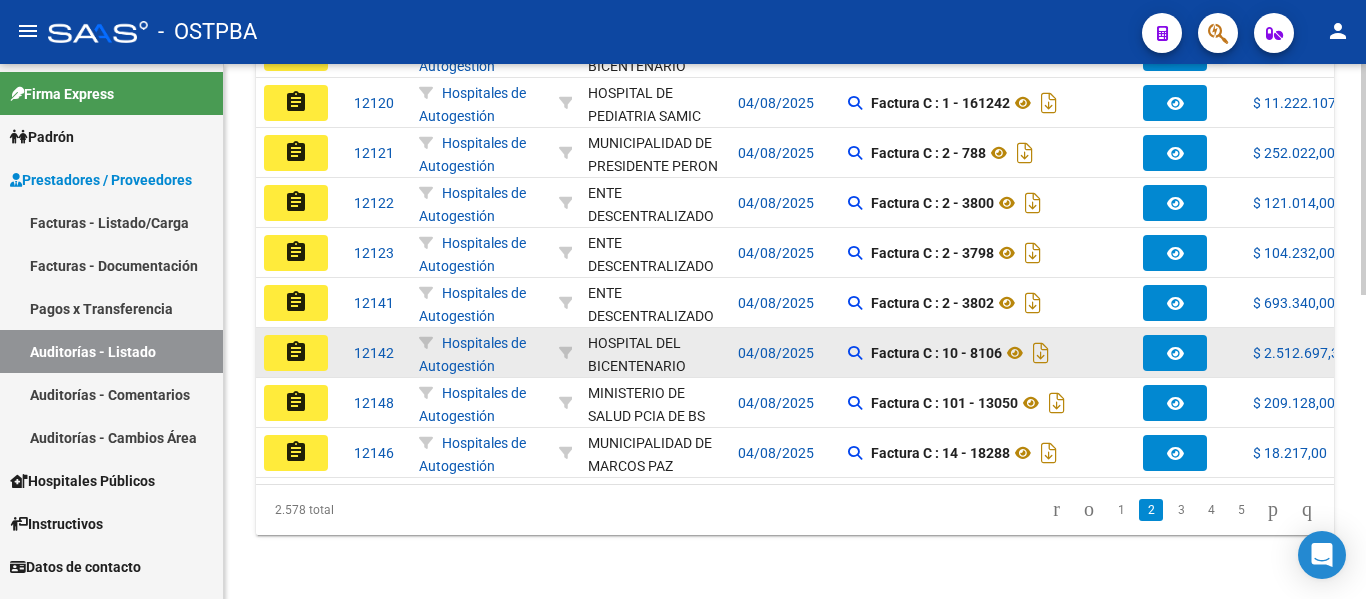click on "assignment" 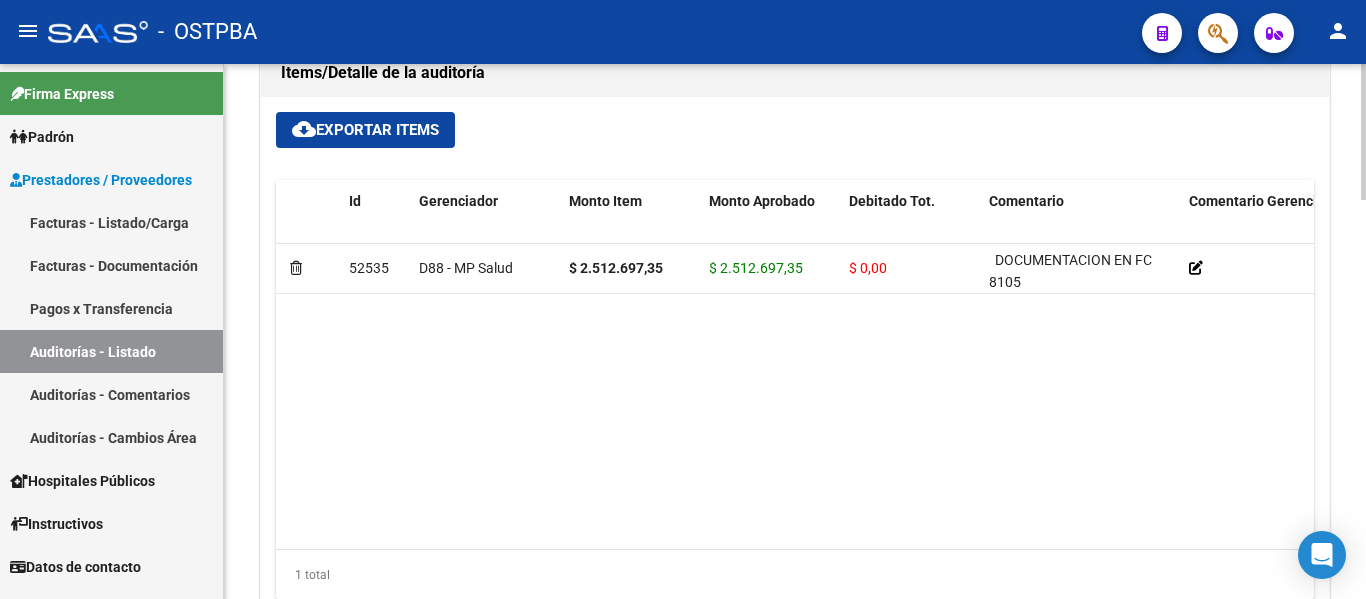 scroll, scrollTop: 1400, scrollLeft: 0, axis: vertical 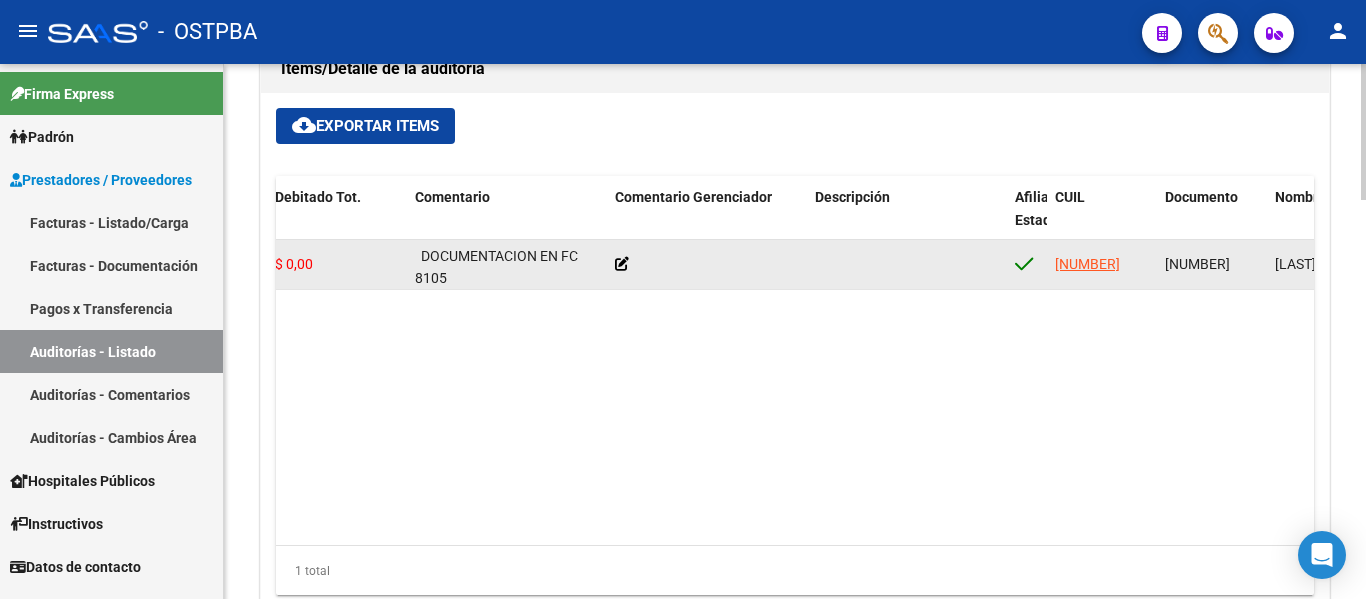 click on "[NUMBER]" 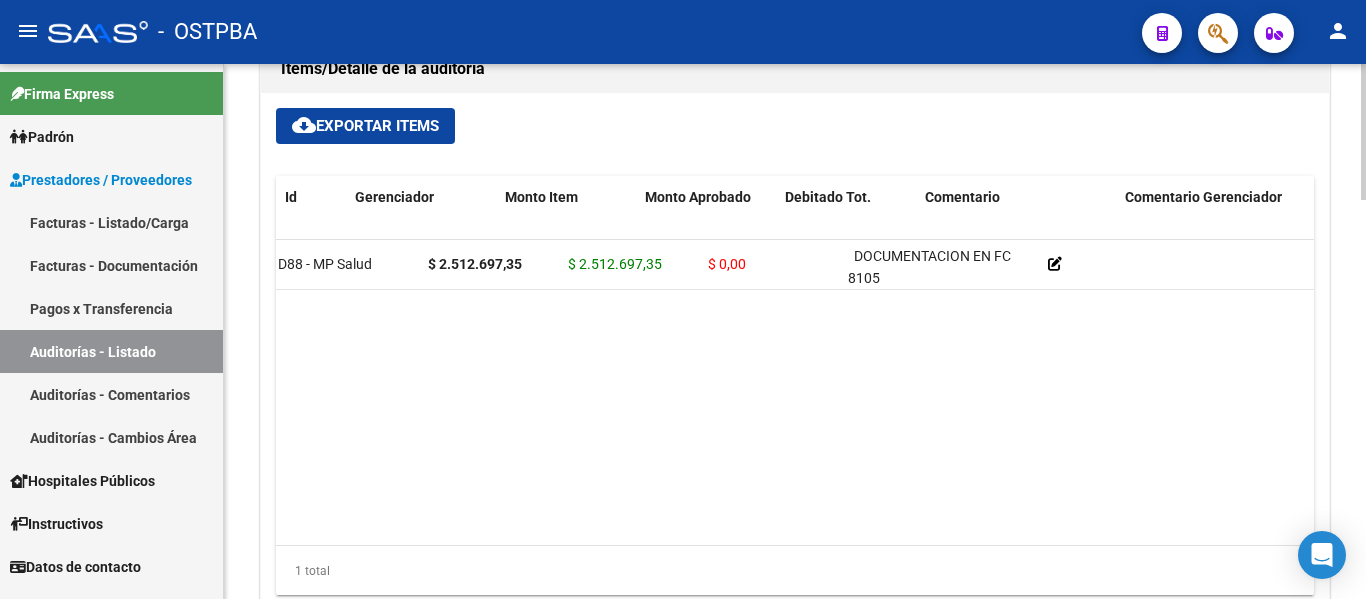 scroll, scrollTop: 0, scrollLeft: 0, axis: both 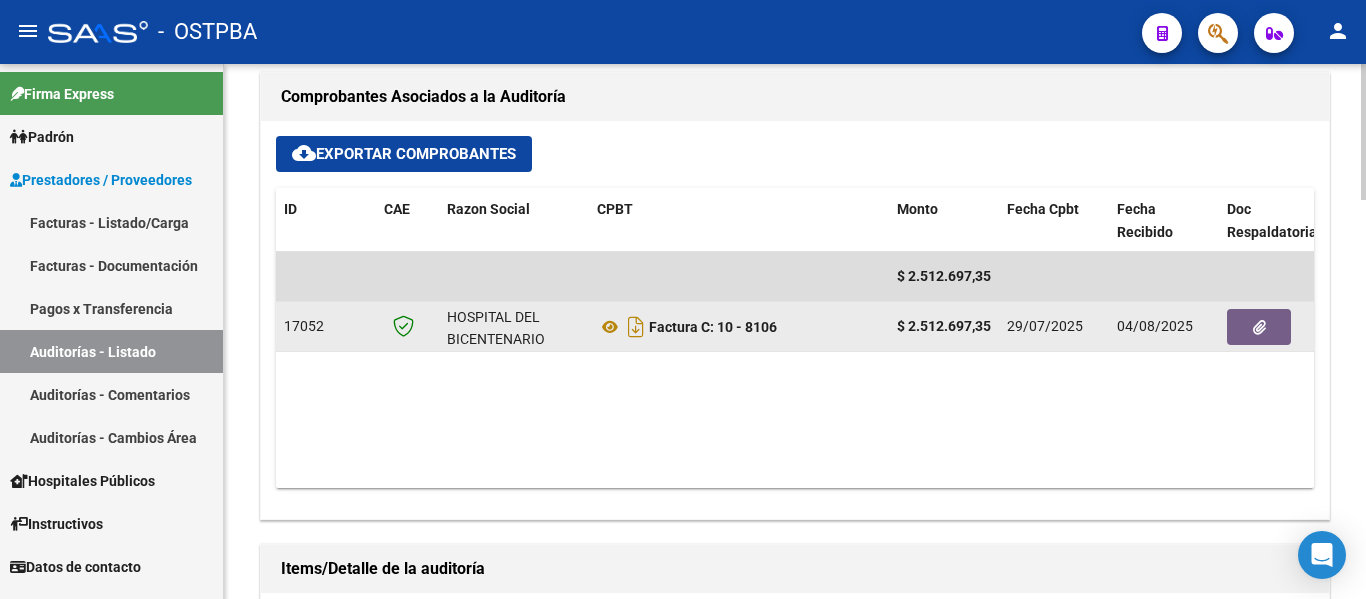 click 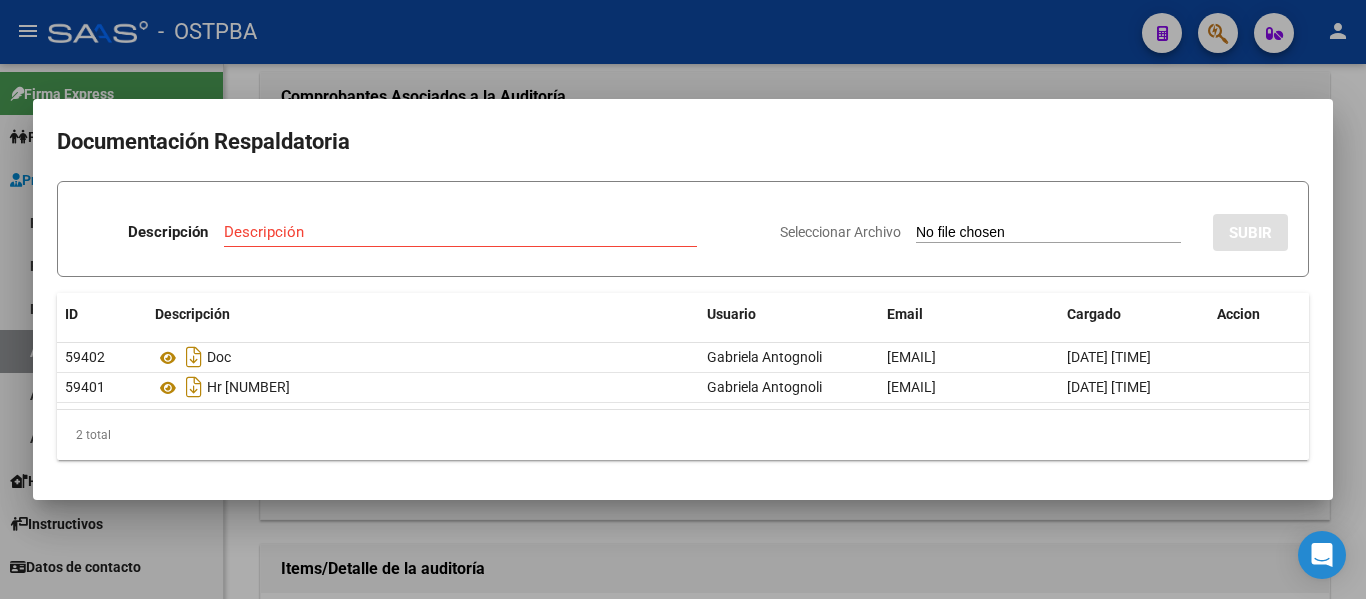 click at bounding box center (683, 299) 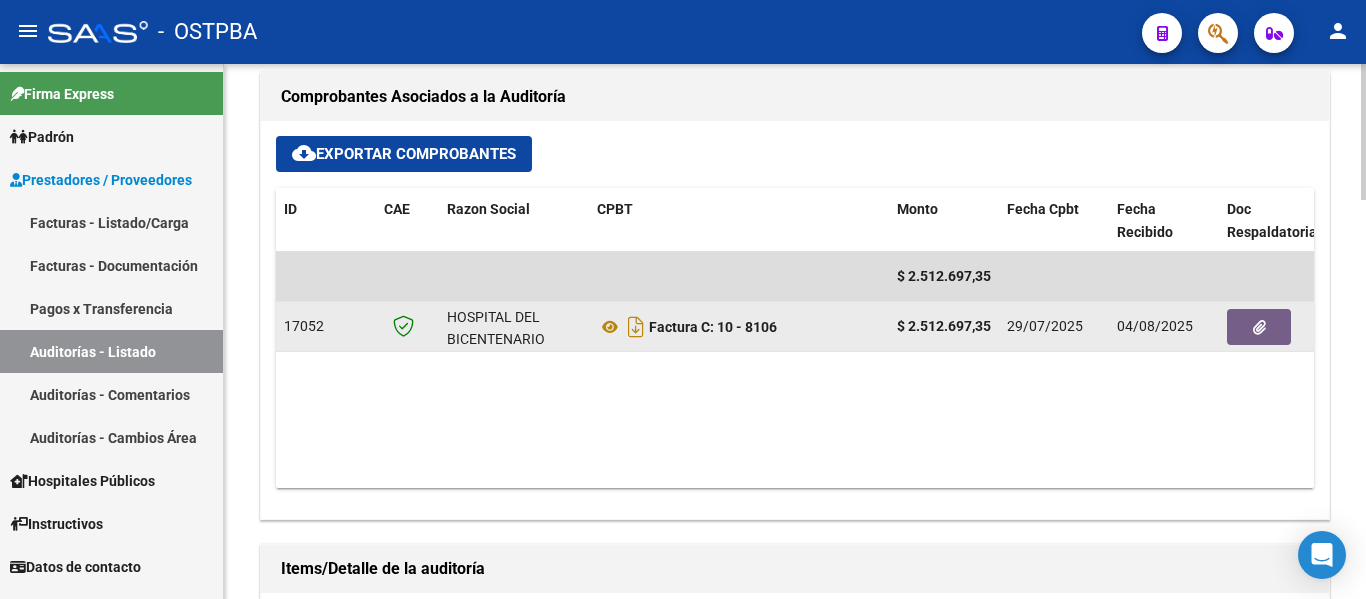 click 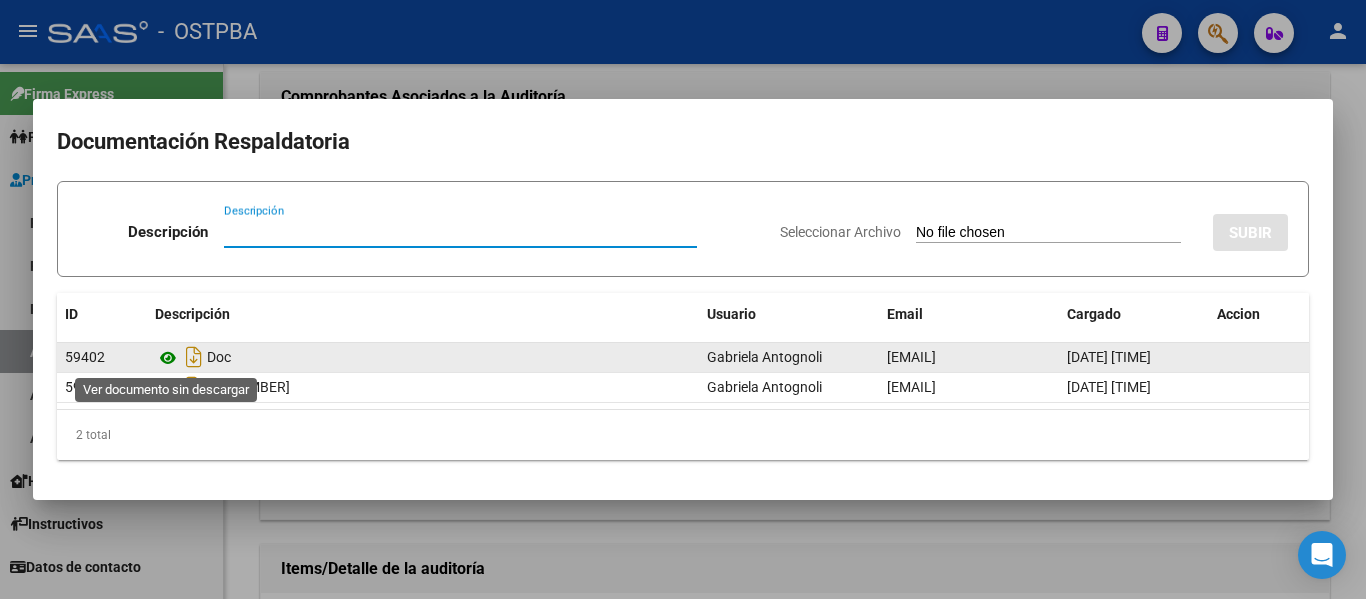 click 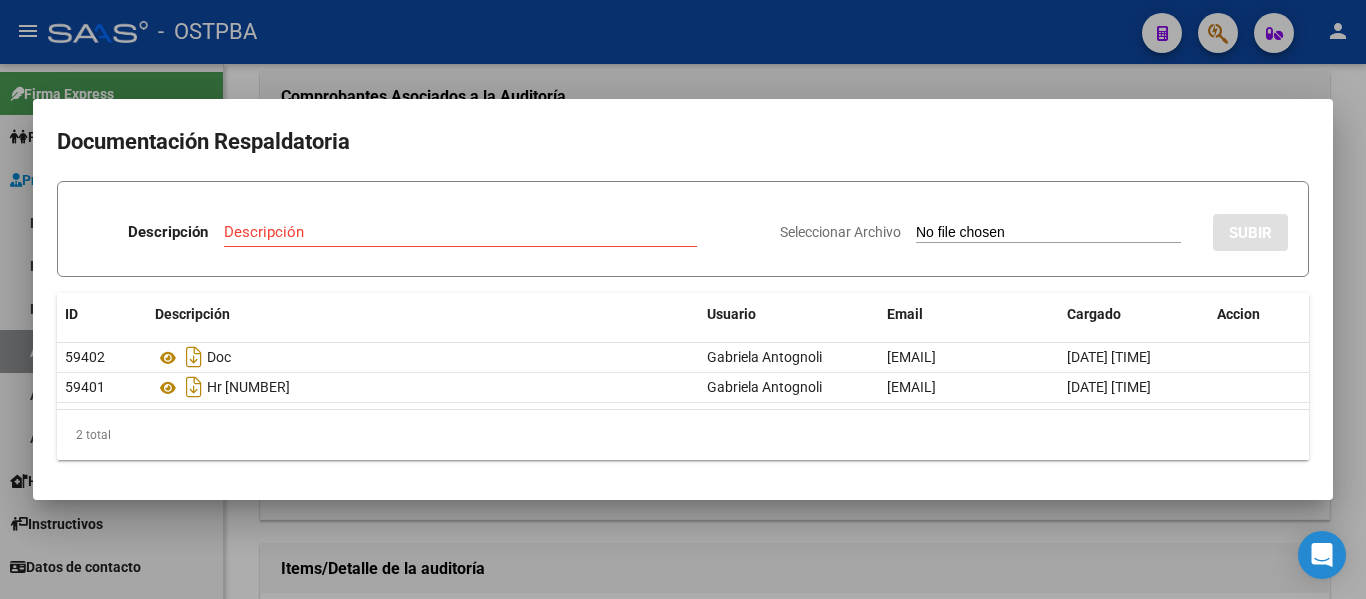 click at bounding box center (683, 299) 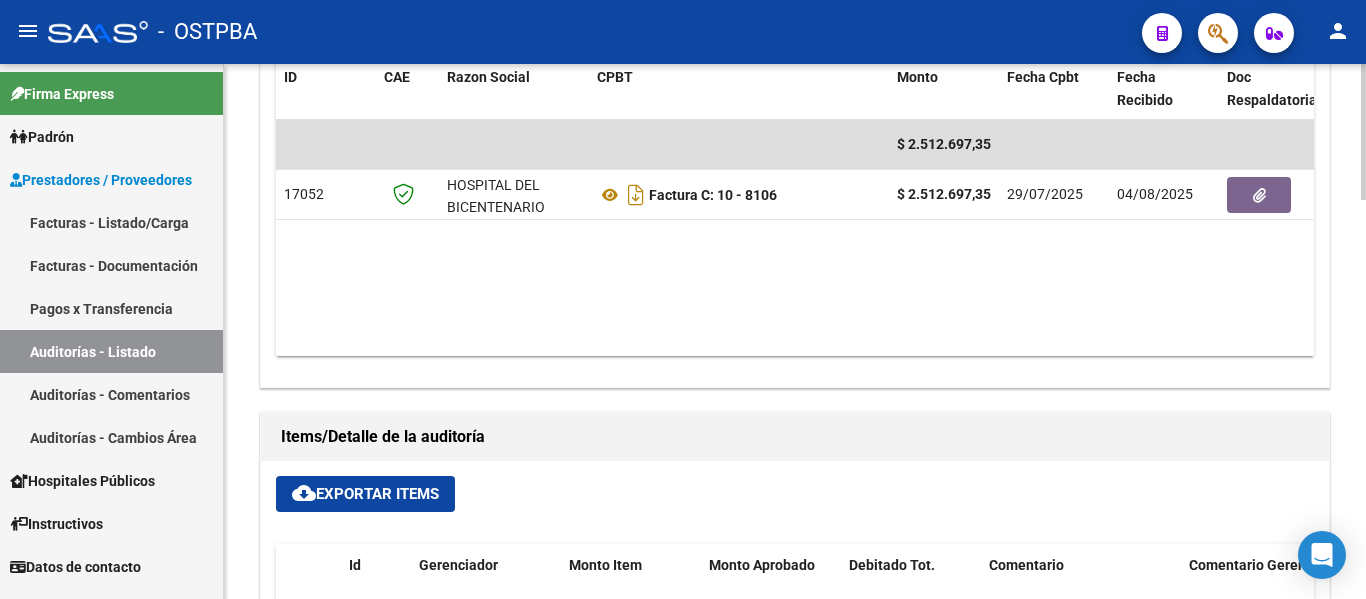 scroll, scrollTop: 1200, scrollLeft: 0, axis: vertical 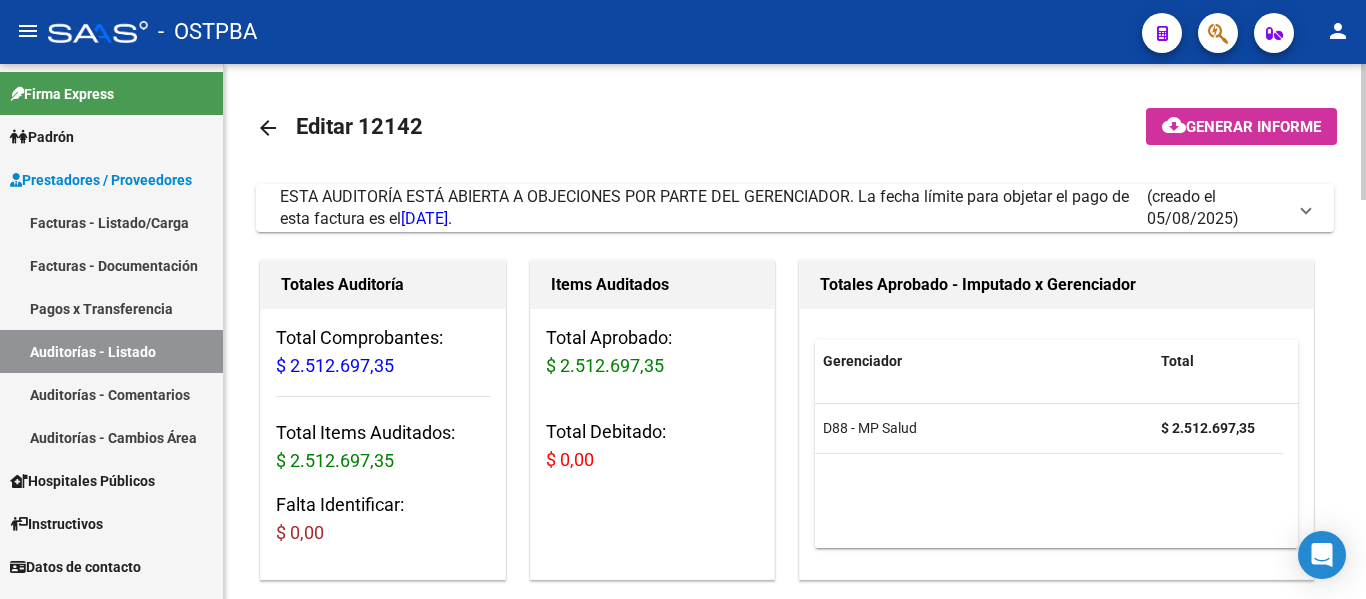 click on "arrow_back" 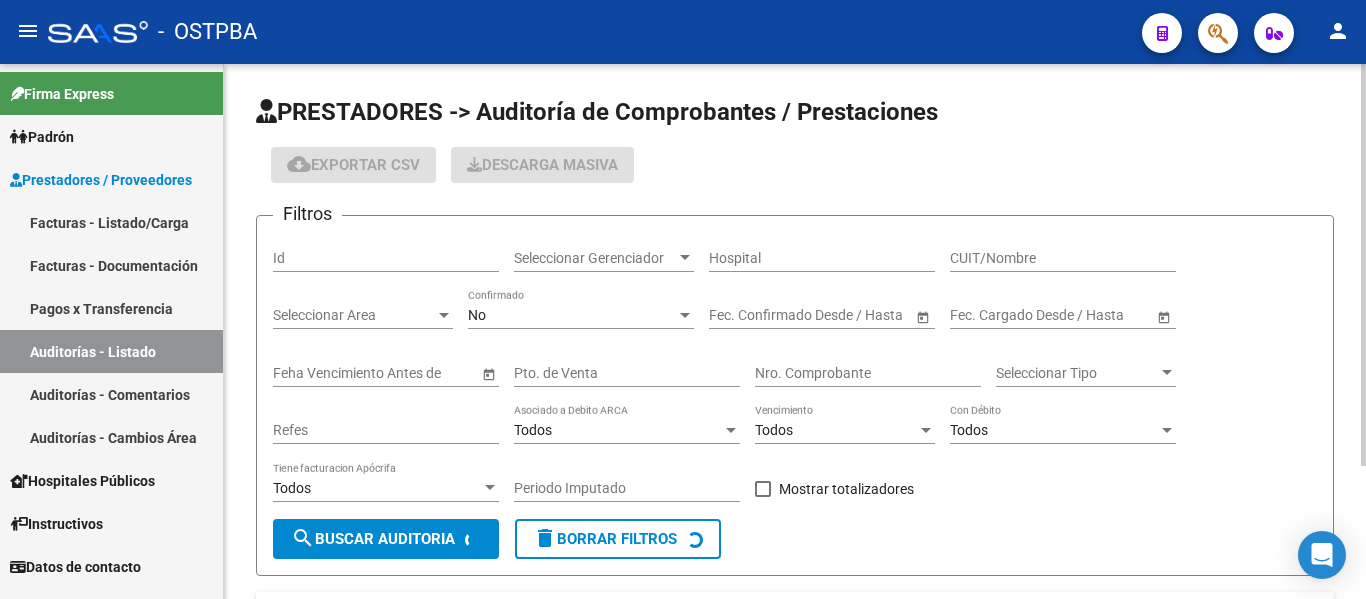 click on "Seleccionar Gerenciador" at bounding box center [595, 258] 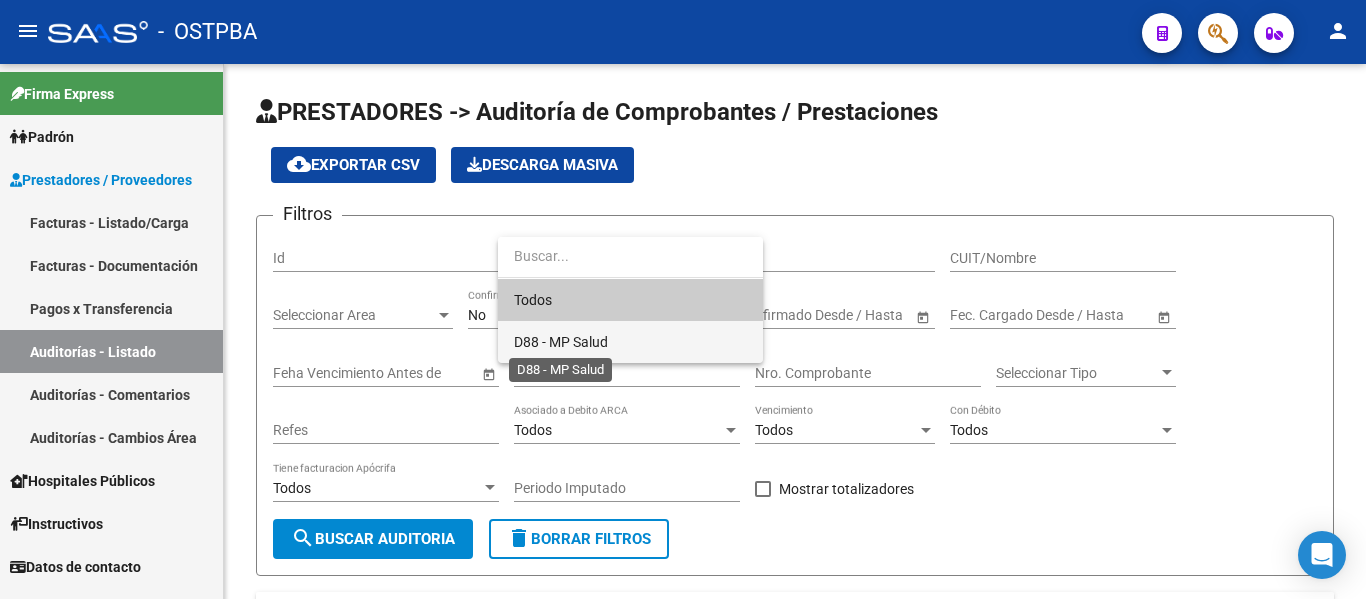 click on "D88 - MP Salud" at bounding box center (561, 342) 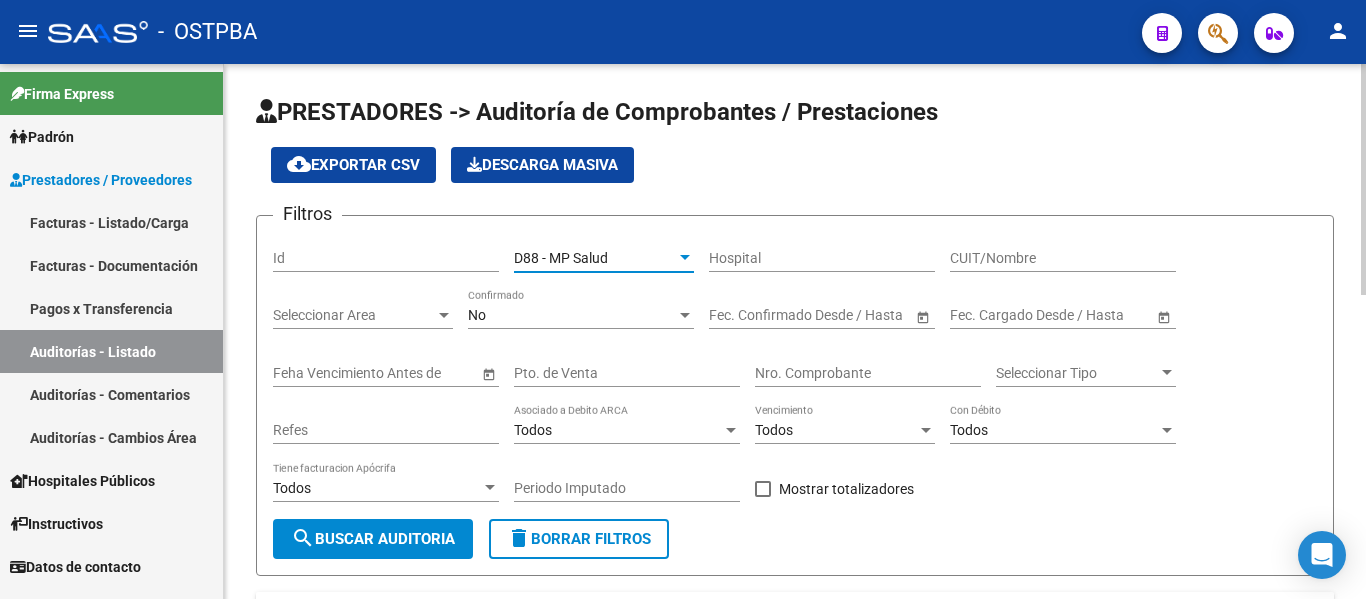 click on "No" at bounding box center (572, 315) 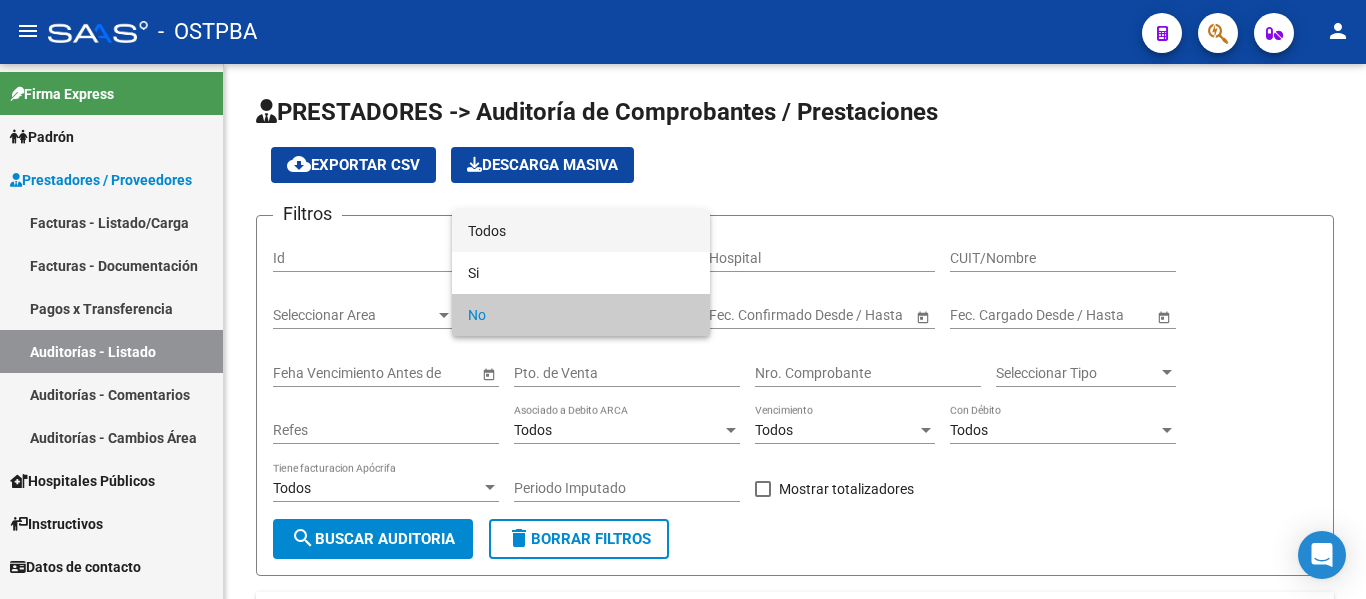 click on "Todos" at bounding box center [581, 231] 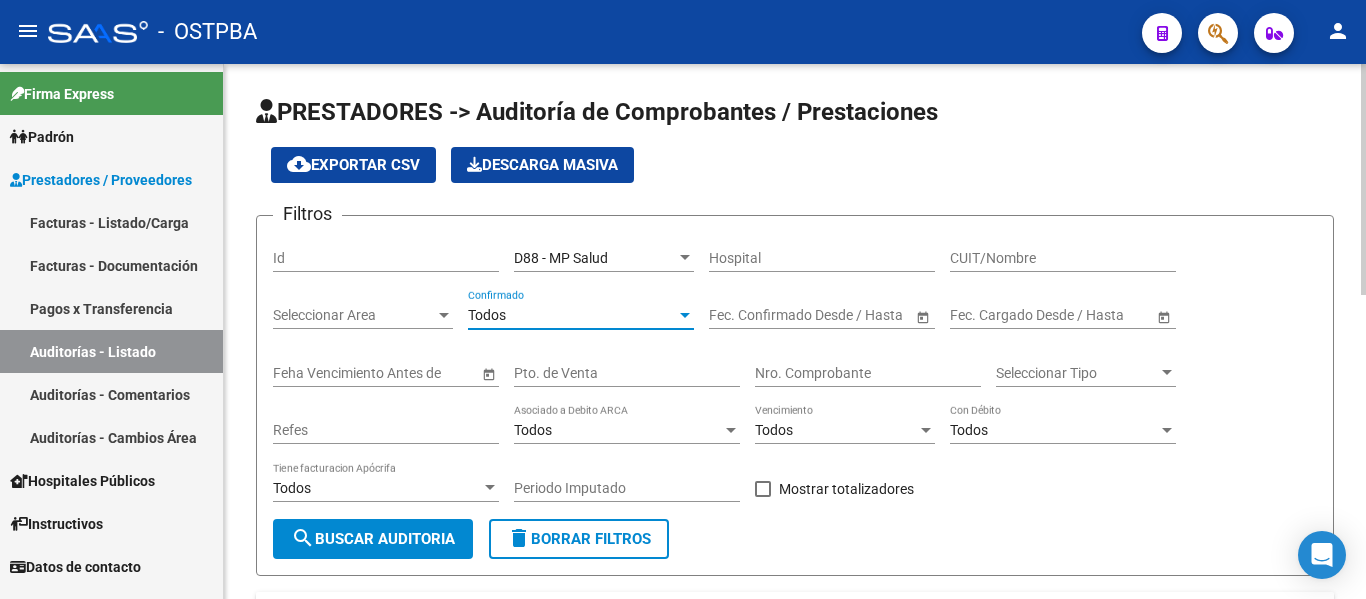 click on "search  Buscar Auditoria" 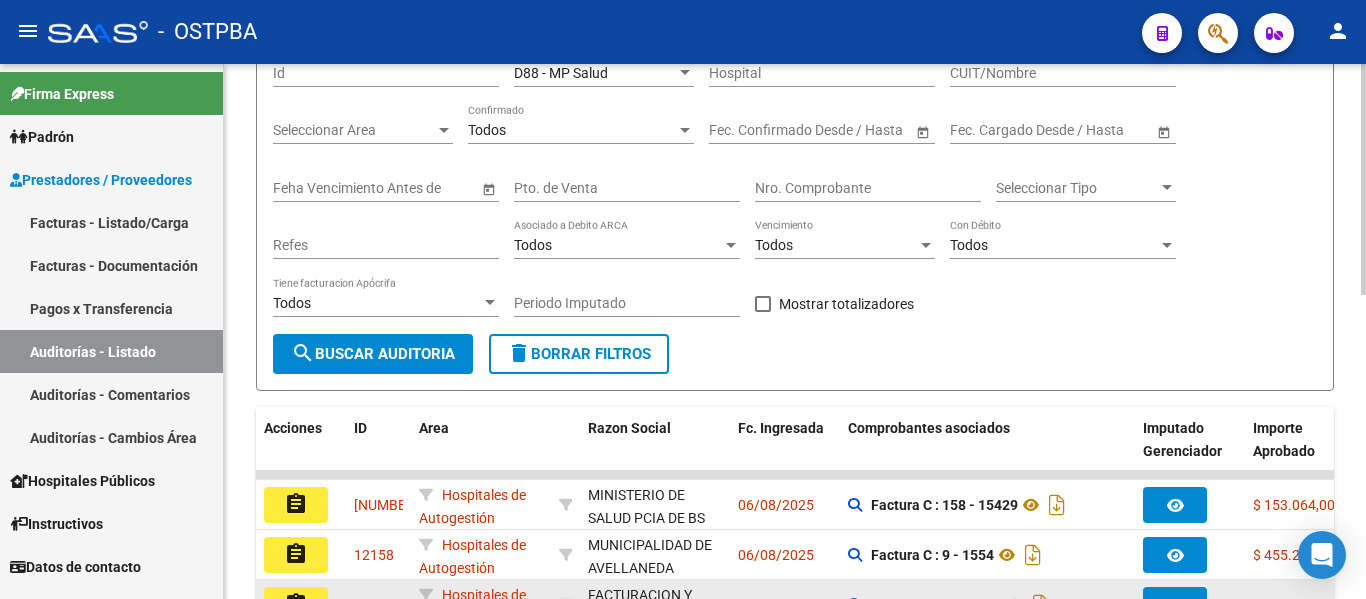 scroll, scrollTop: 400, scrollLeft: 0, axis: vertical 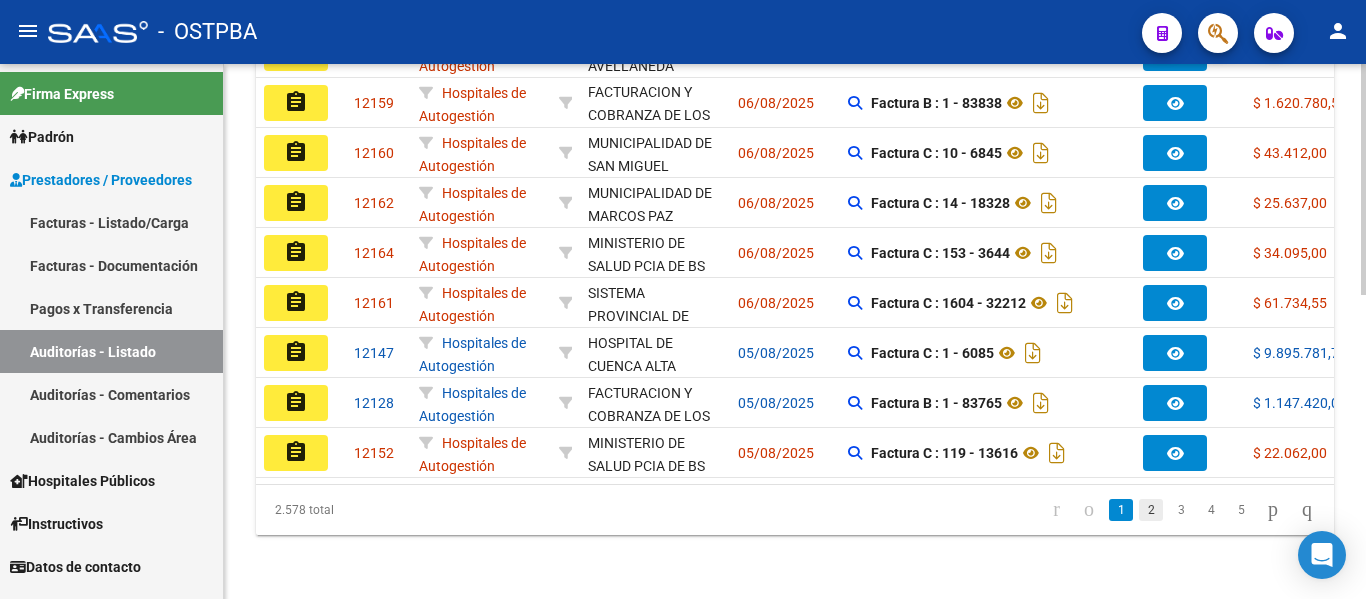 click on "2" 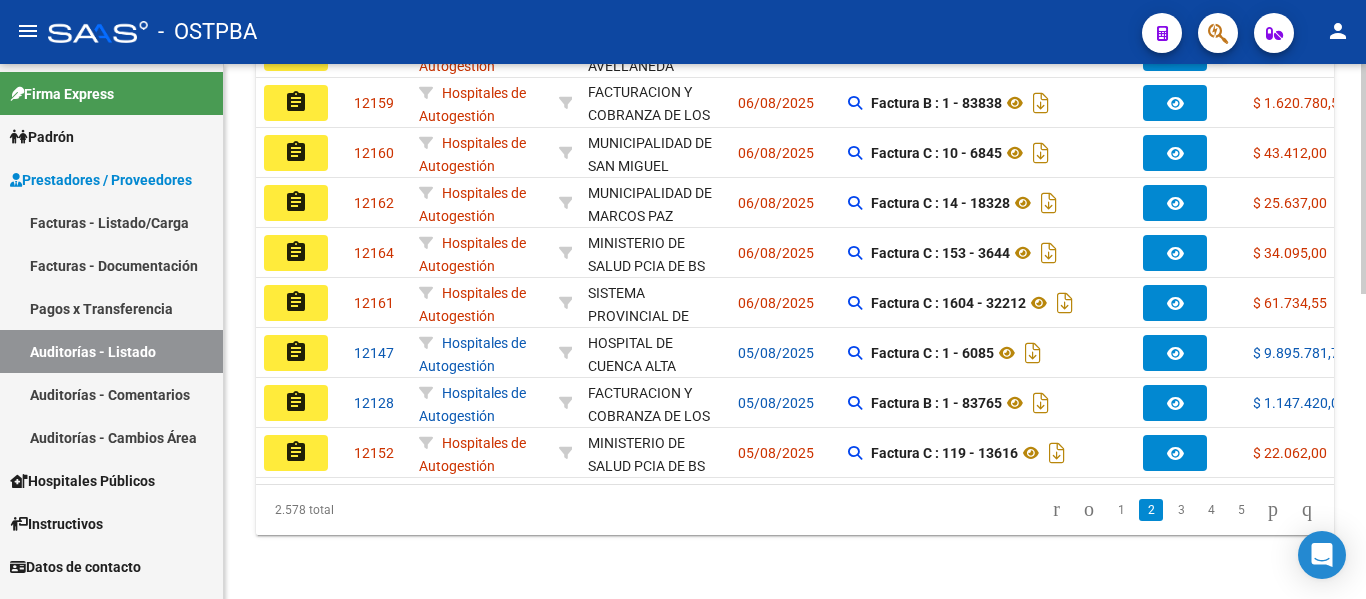 scroll, scrollTop: 703, scrollLeft: 0, axis: vertical 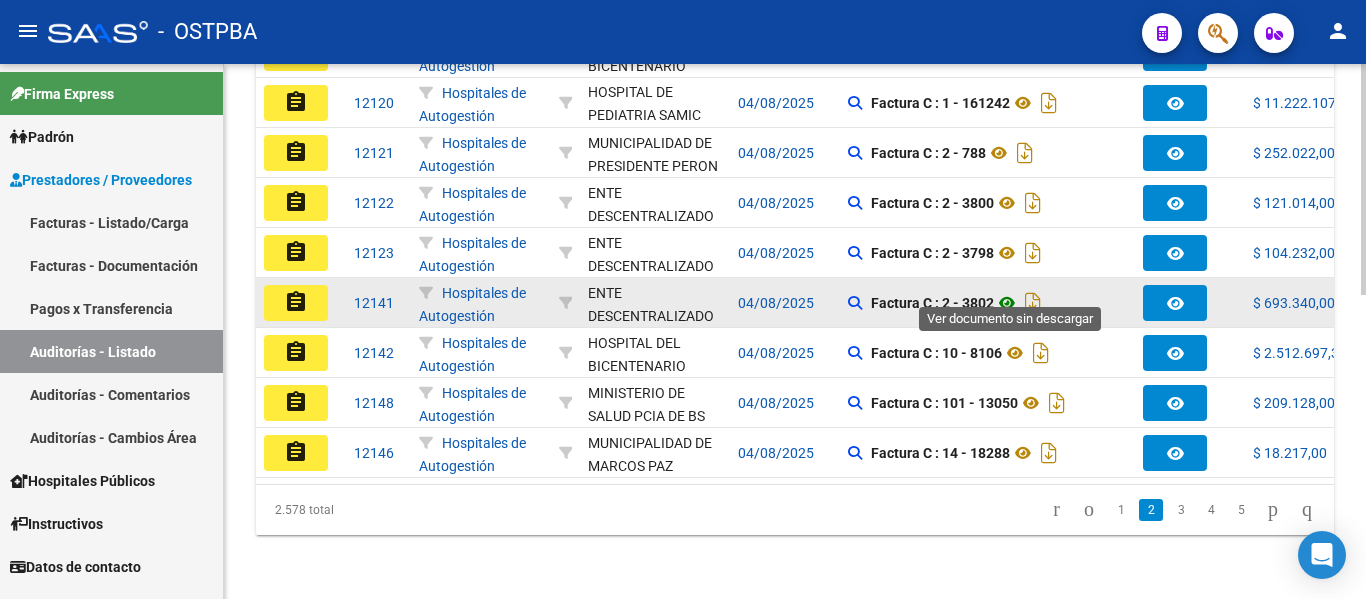 click 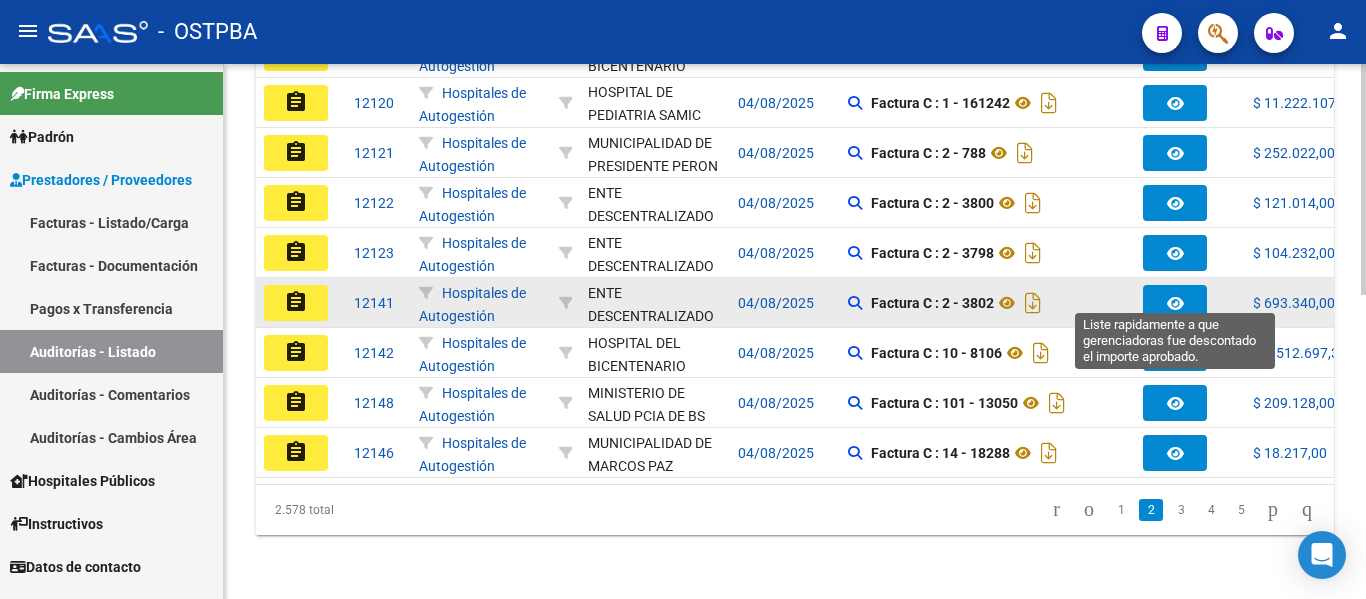 click 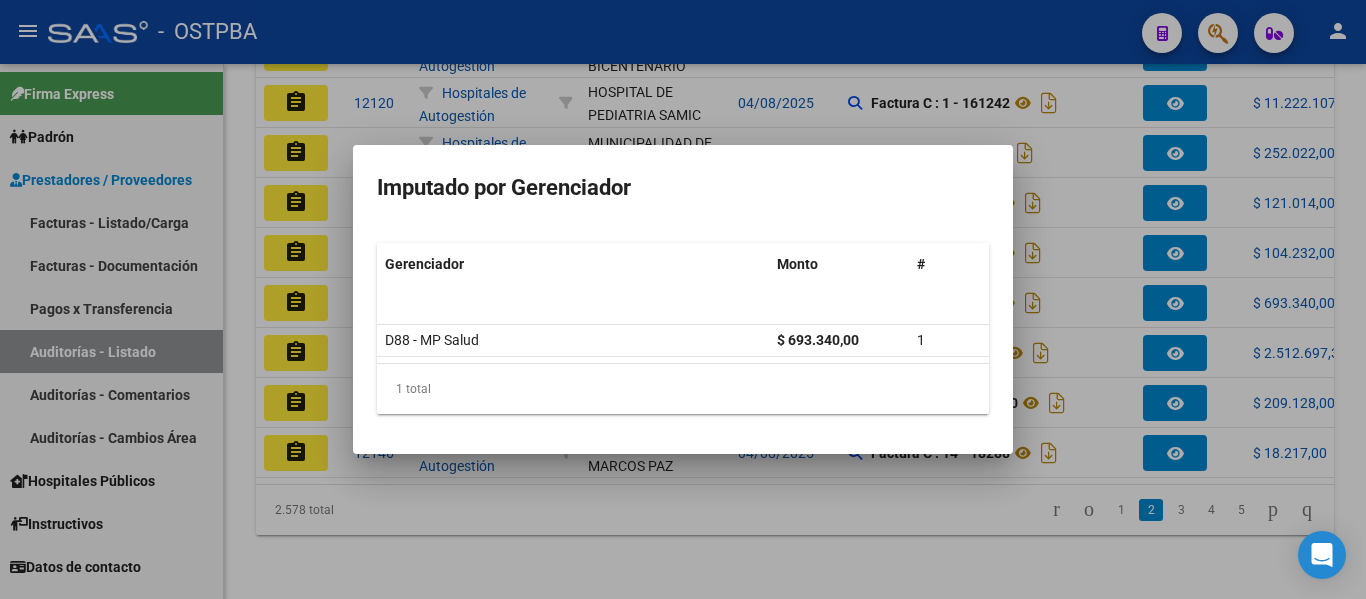 click at bounding box center (683, 299) 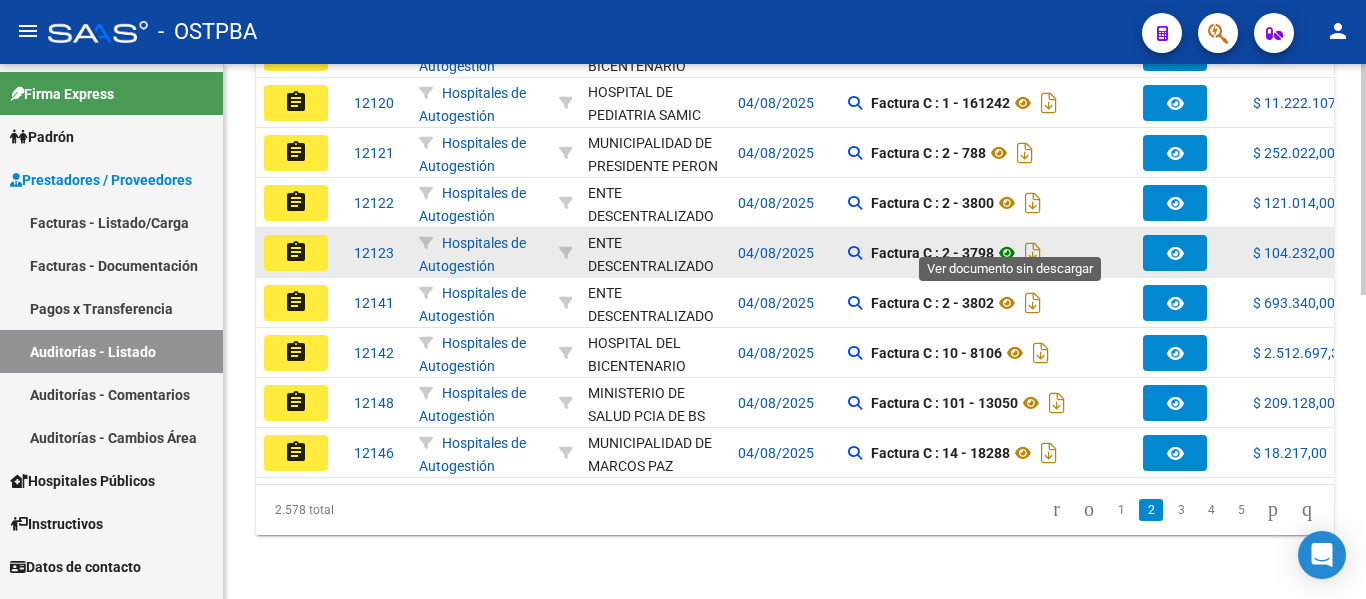 click 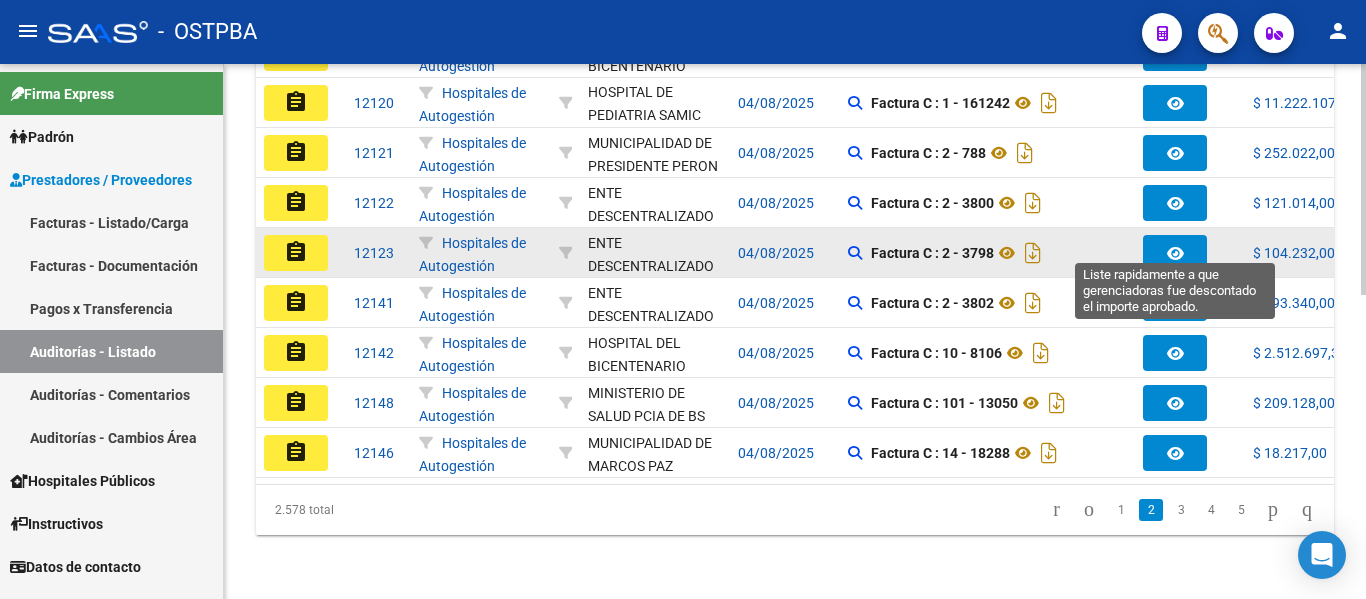 click 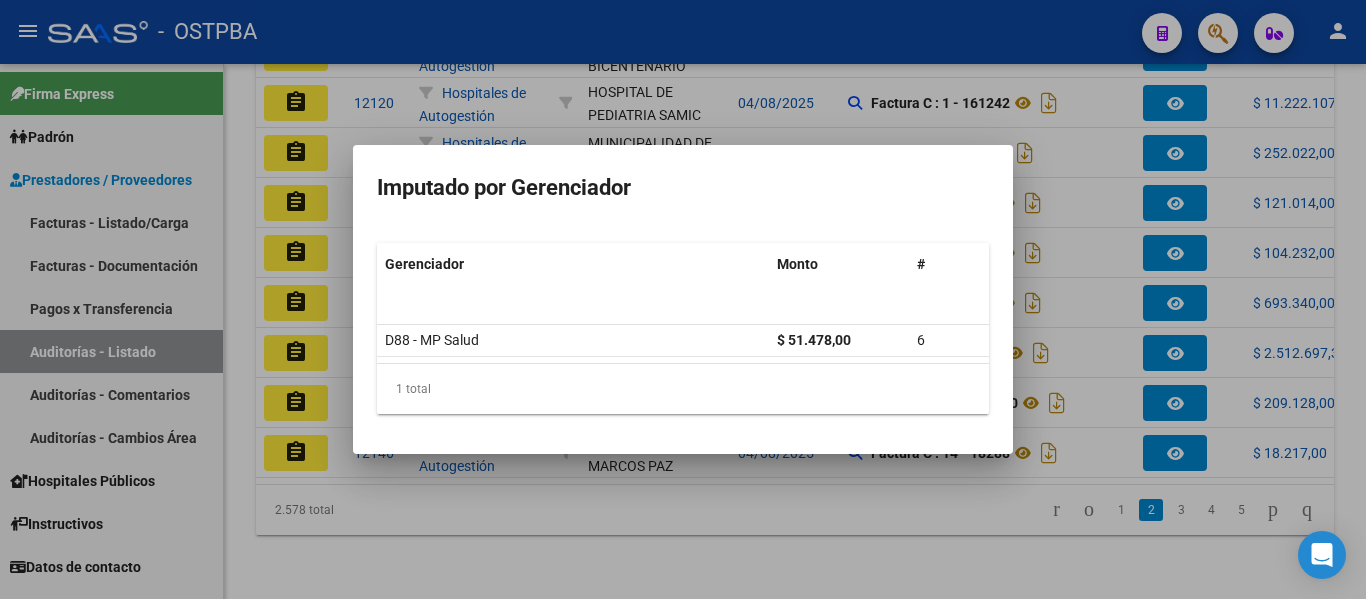 click at bounding box center (683, 299) 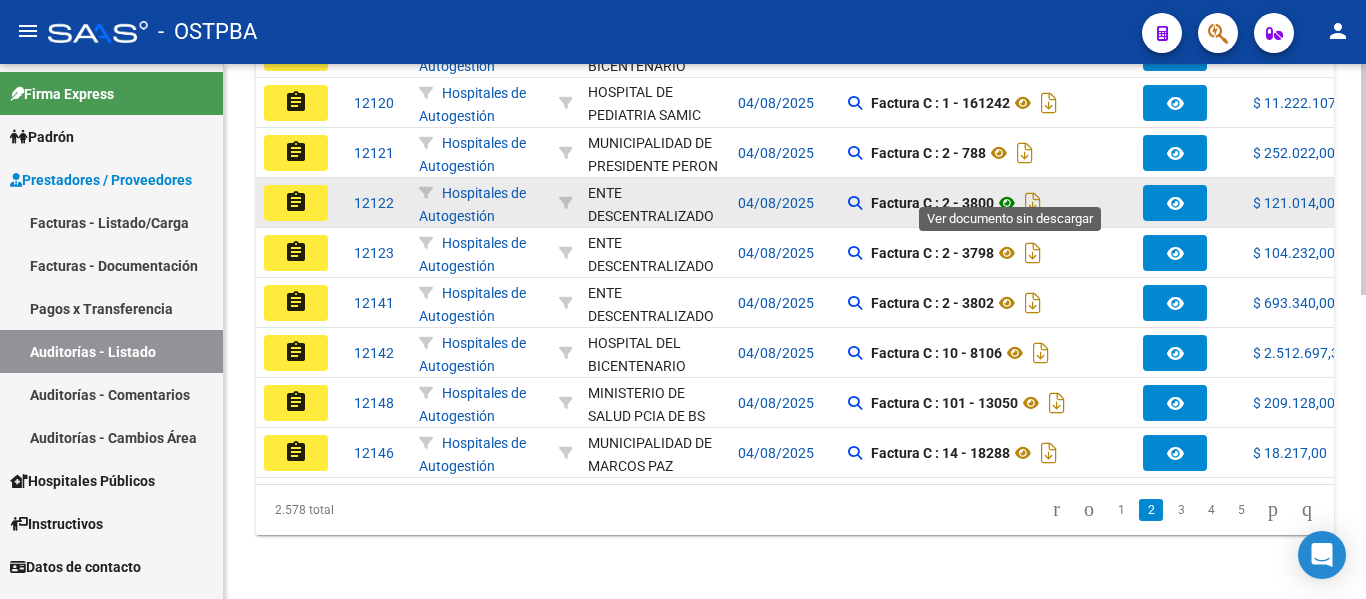 click 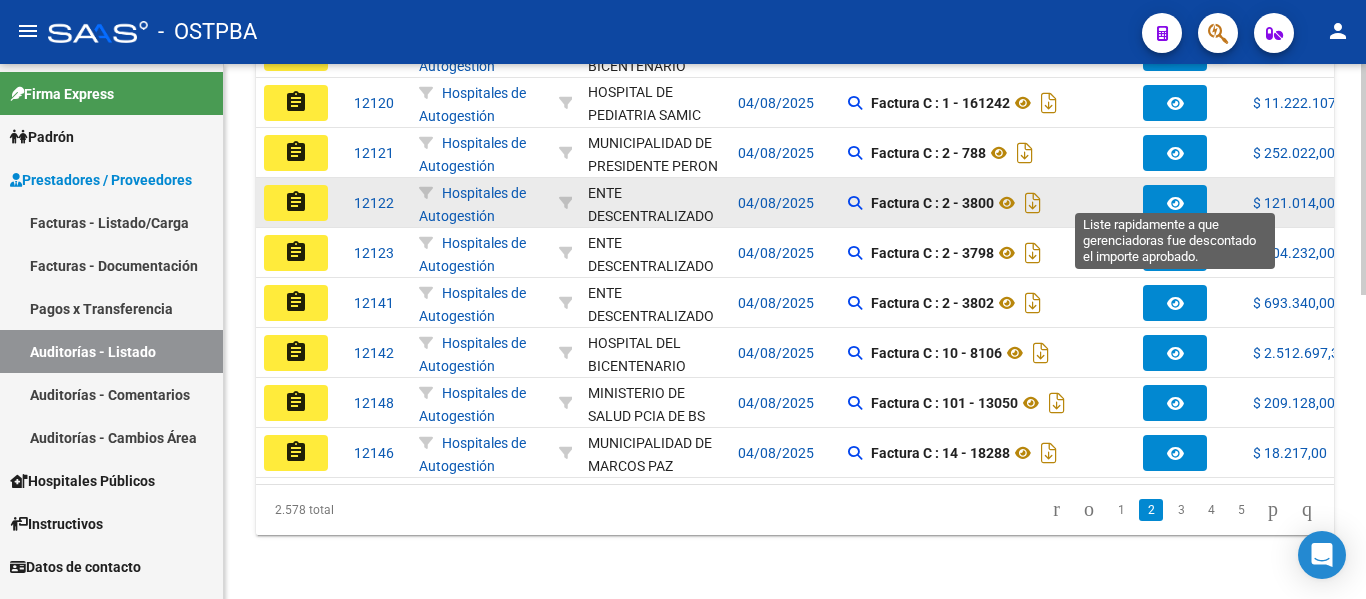 click 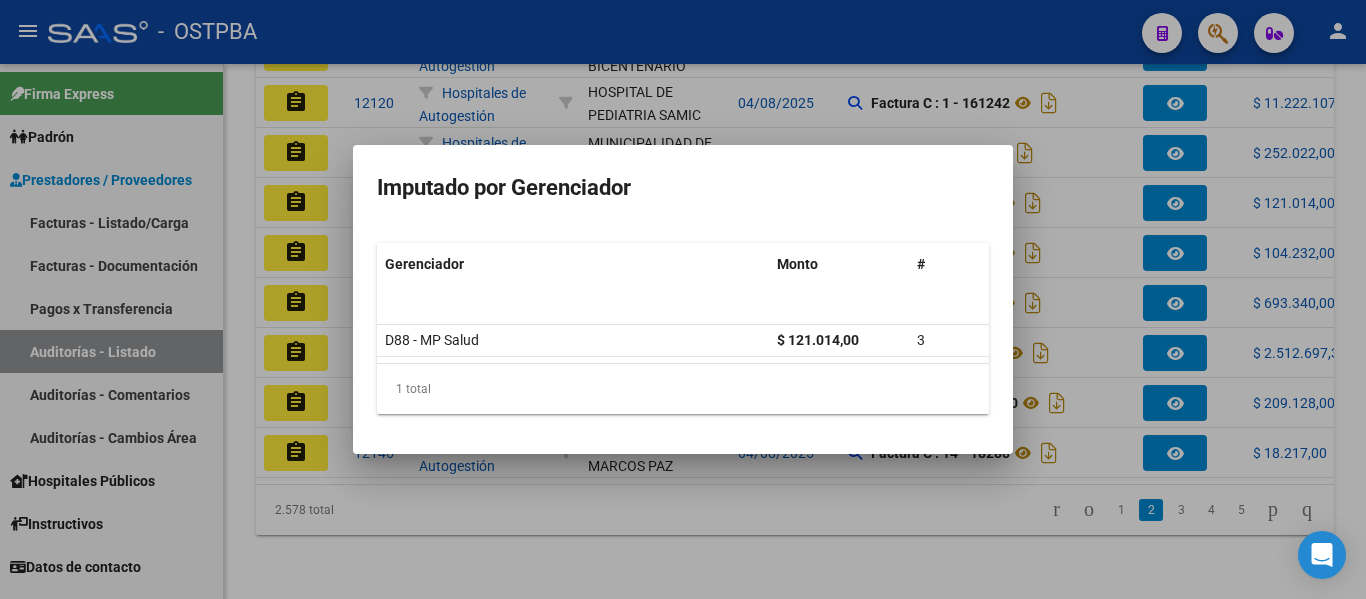 click at bounding box center (683, 299) 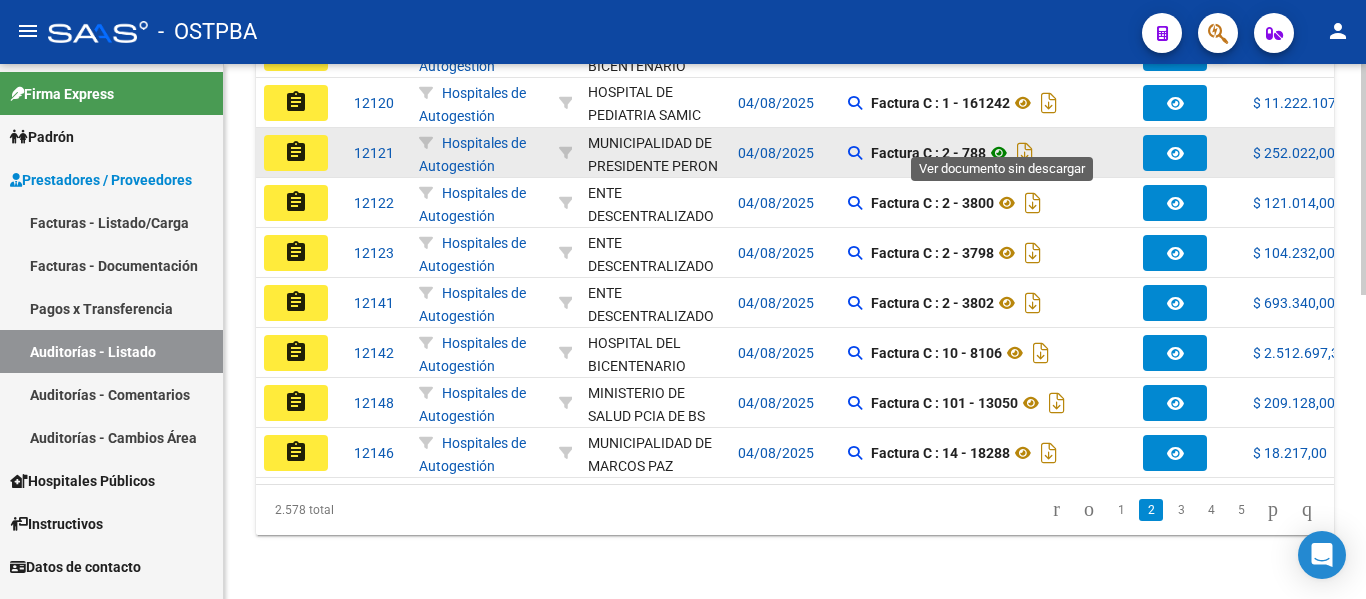click 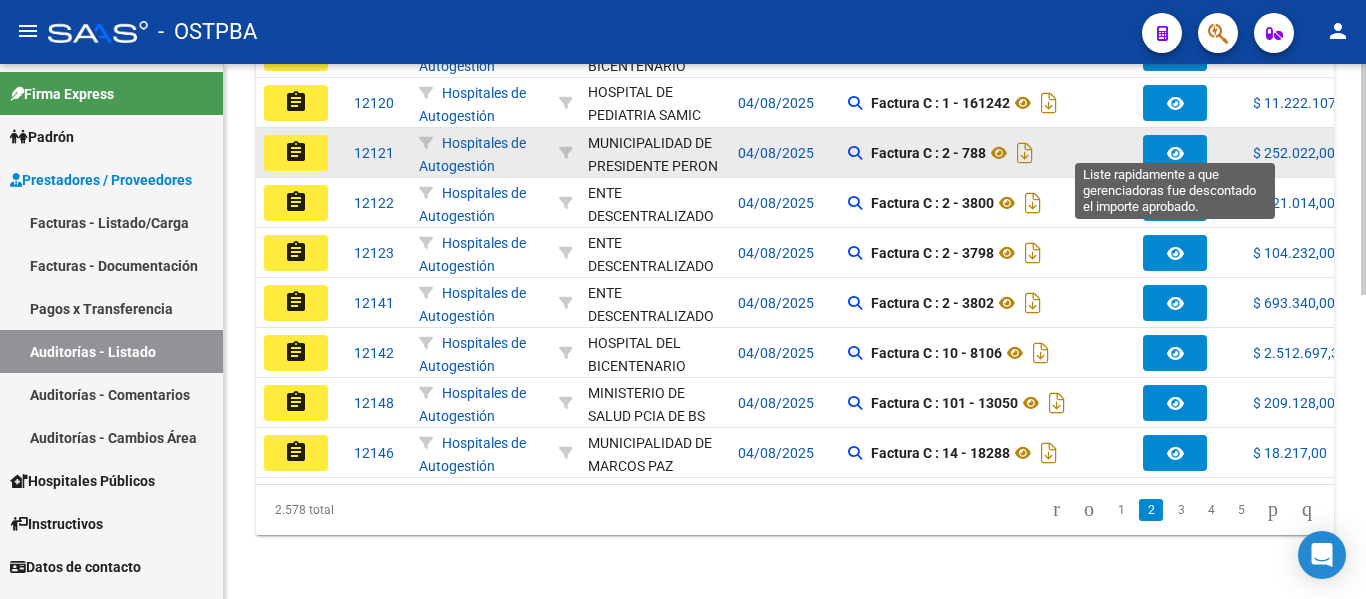 click 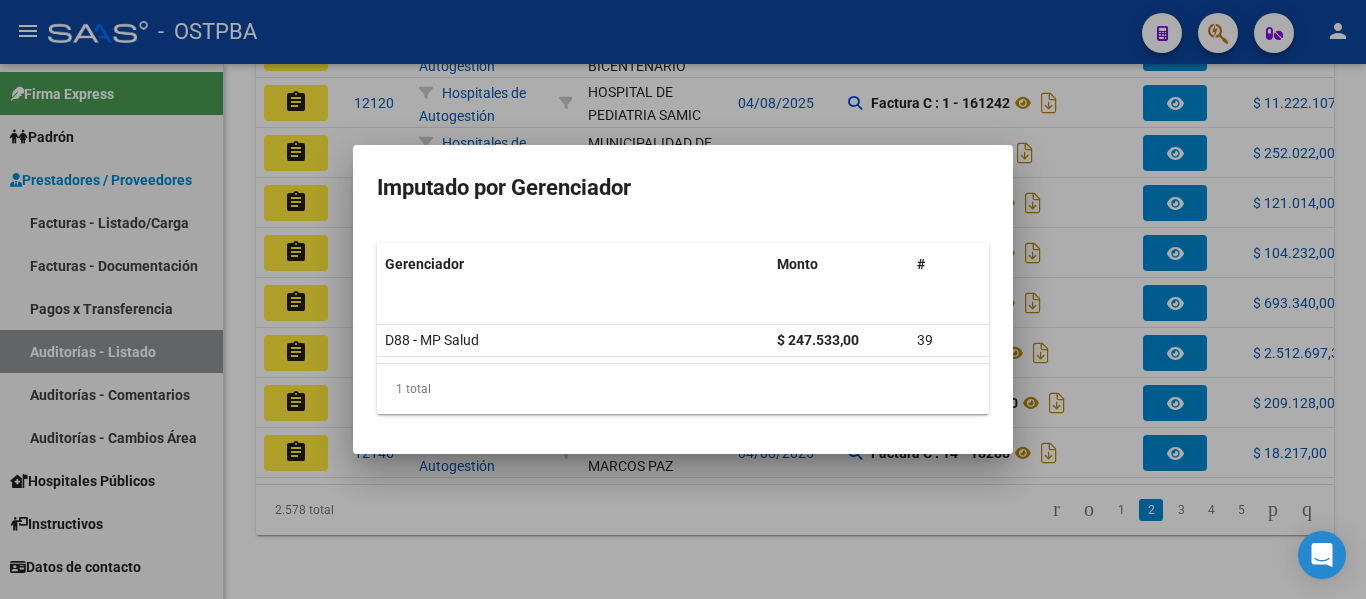 click at bounding box center (683, 299) 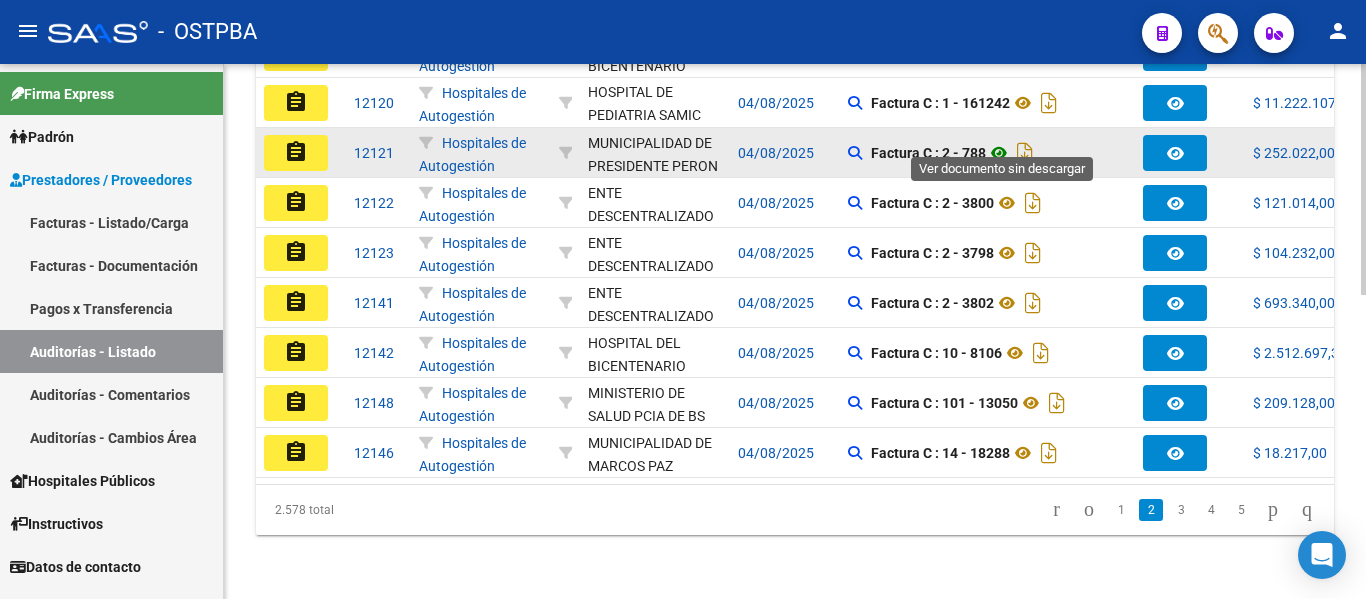 click 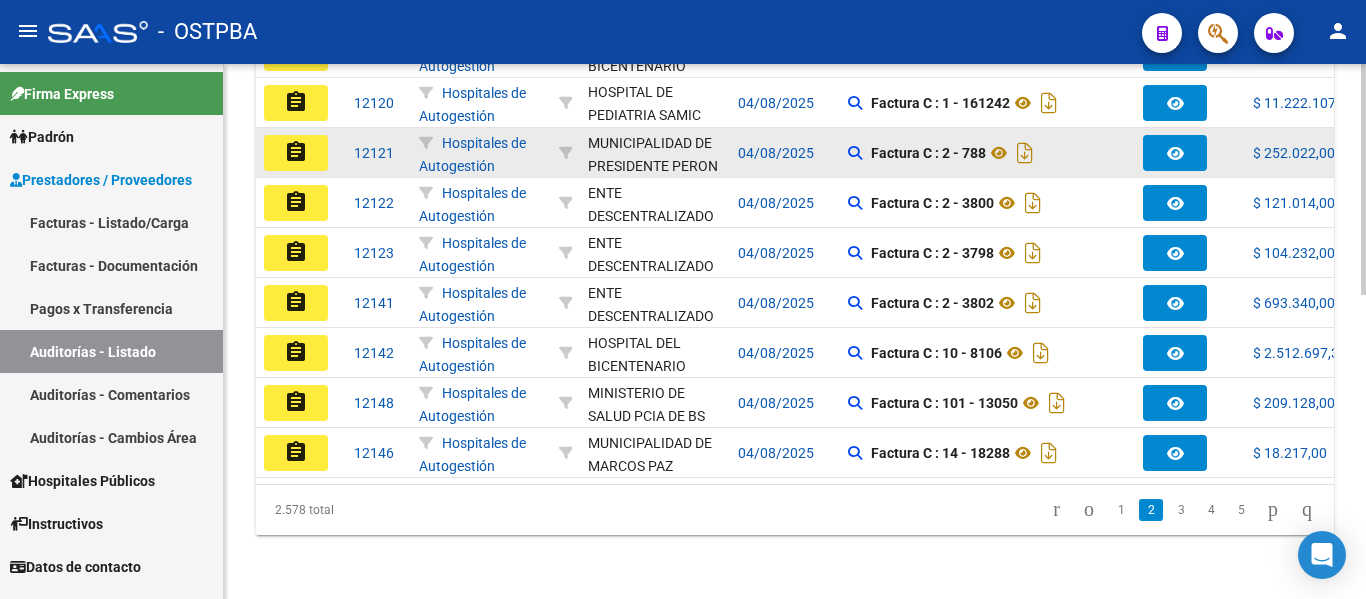 click on "assignment" 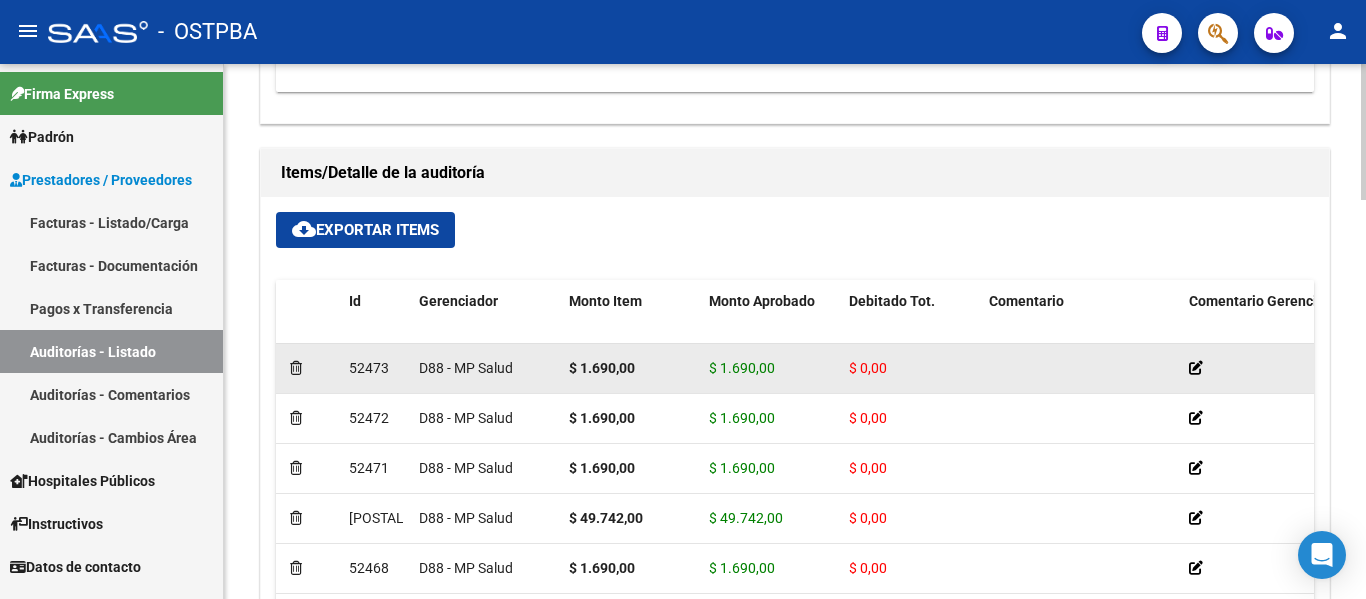 scroll, scrollTop: 1300, scrollLeft: 0, axis: vertical 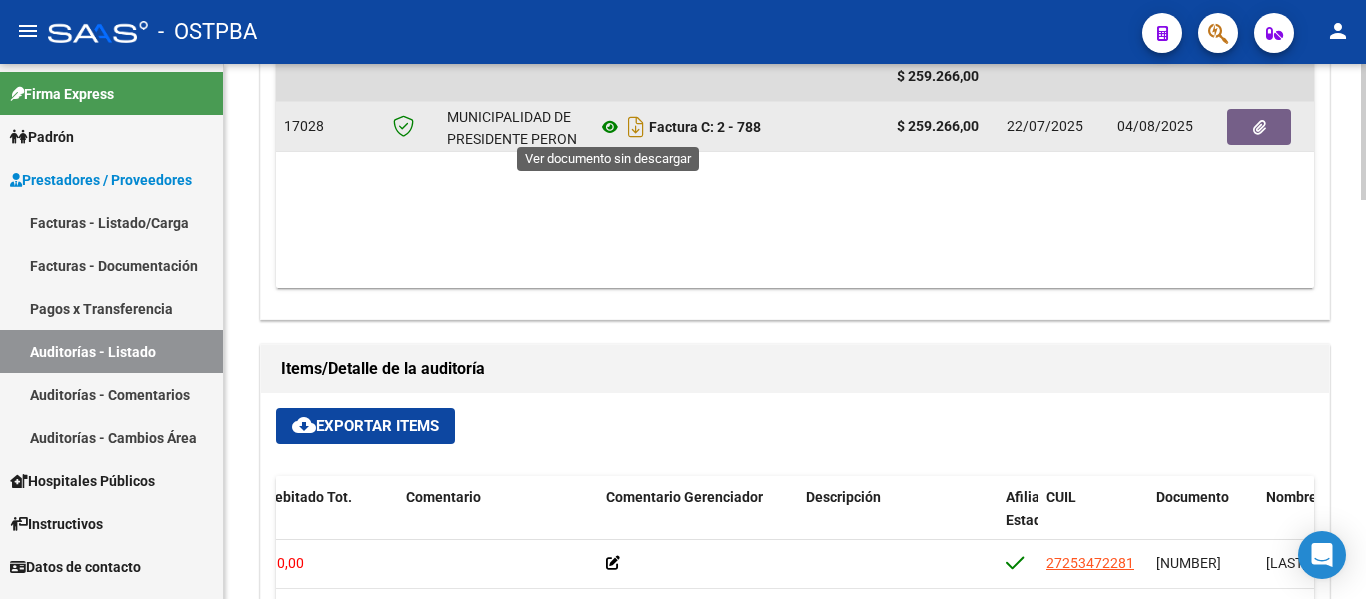 click 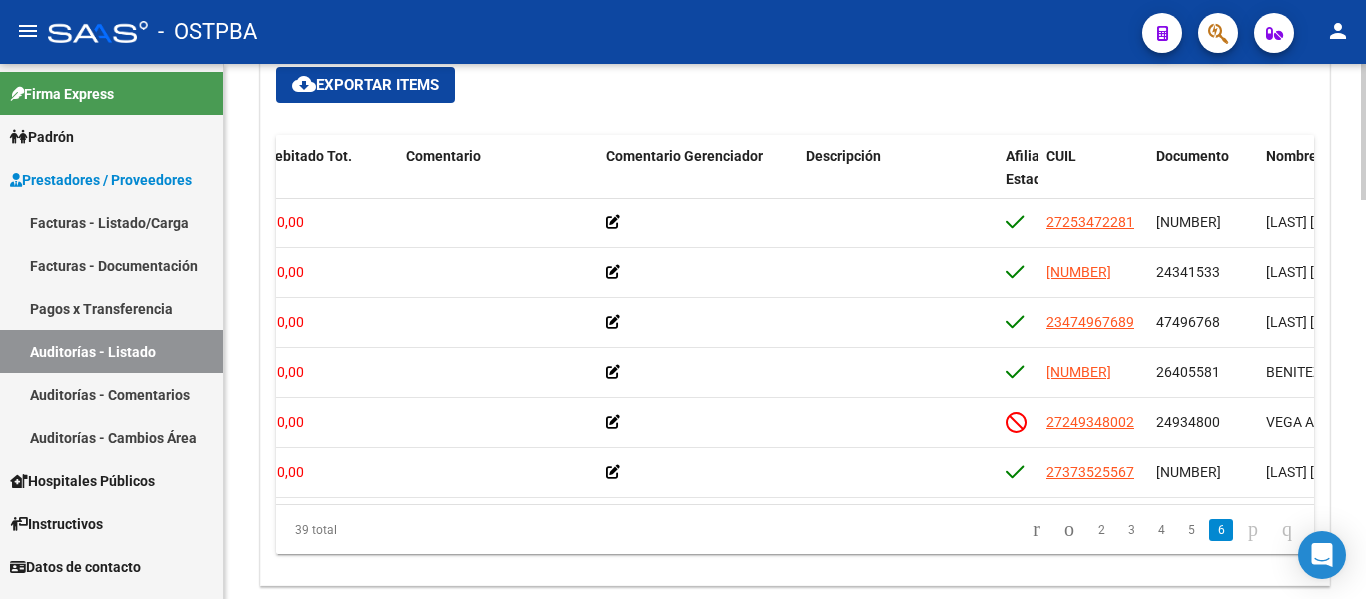 scroll, scrollTop: 1570, scrollLeft: 0, axis: vertical 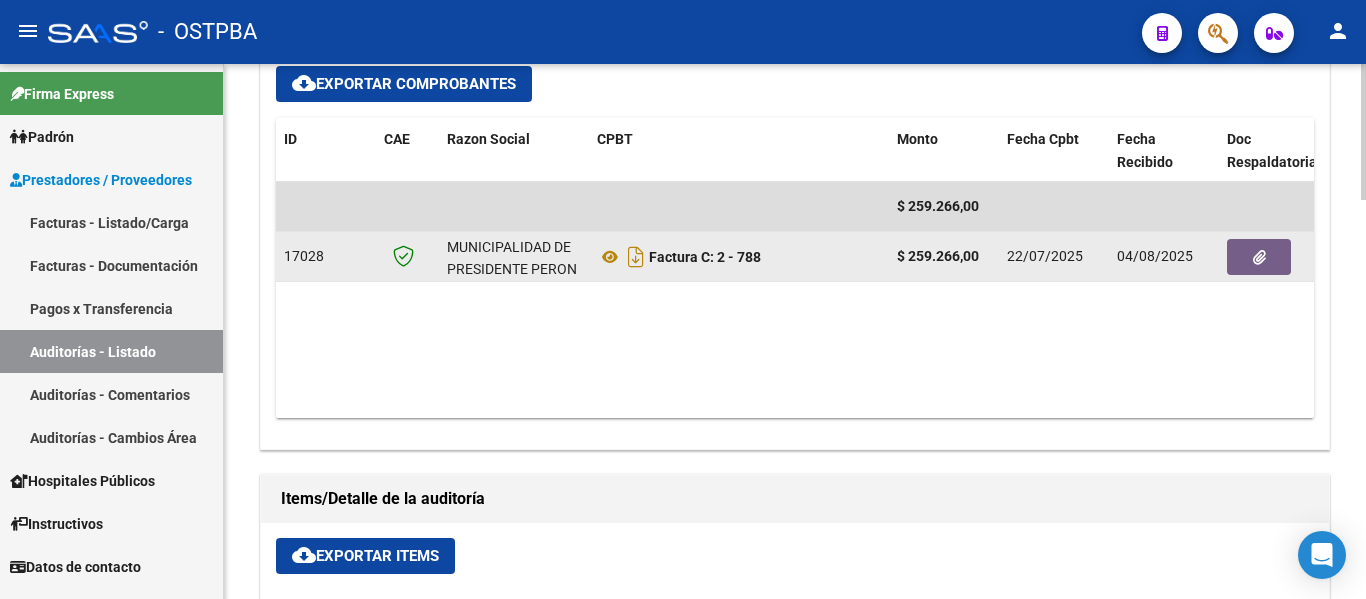 click 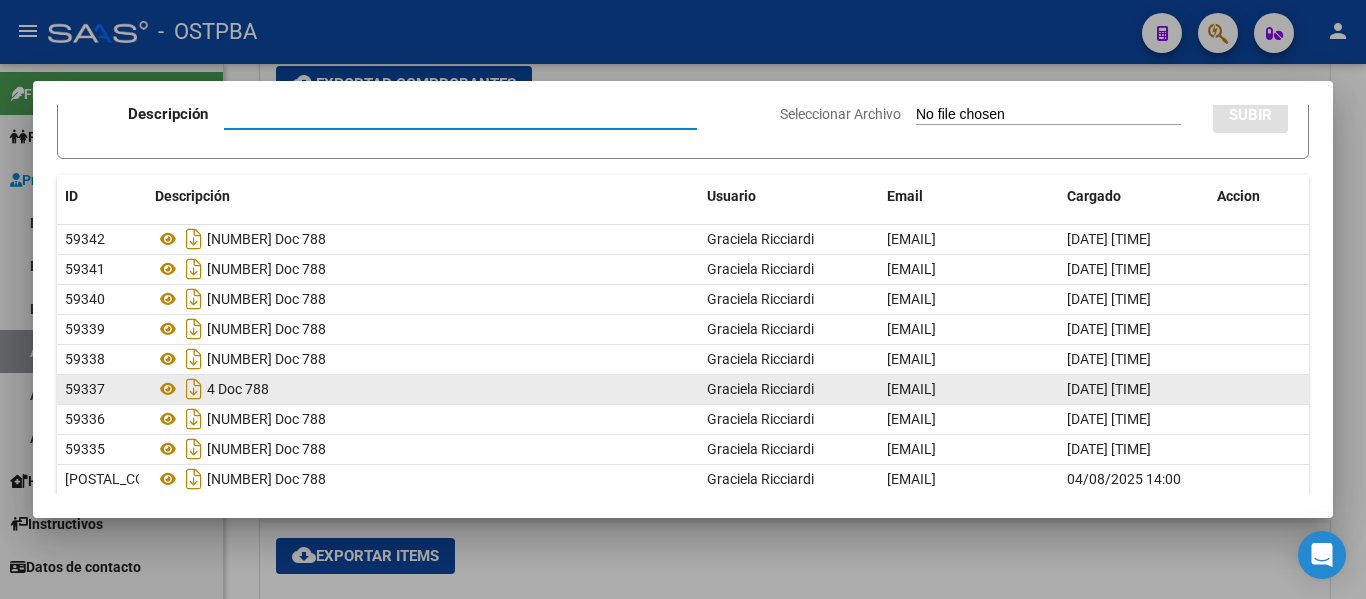 scroll, scrollTop: 200, scrollLeft: 0, axis: vertical 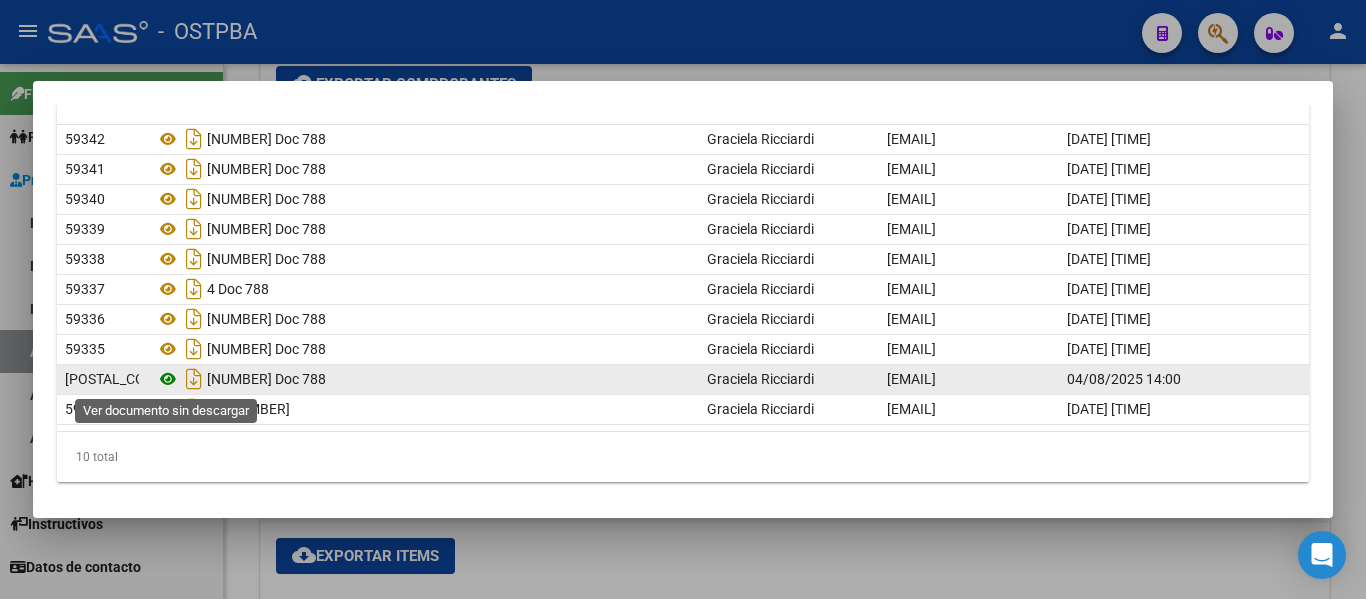 click 